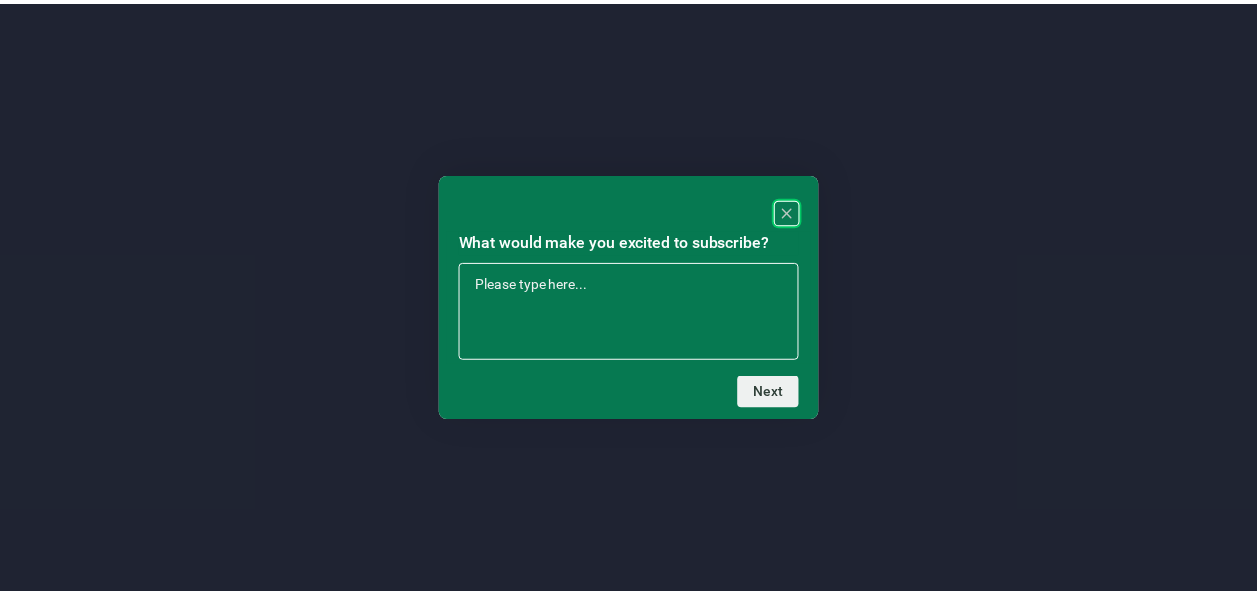 scroll, scrollTop: 0, scrollLeft: 0, axis: both 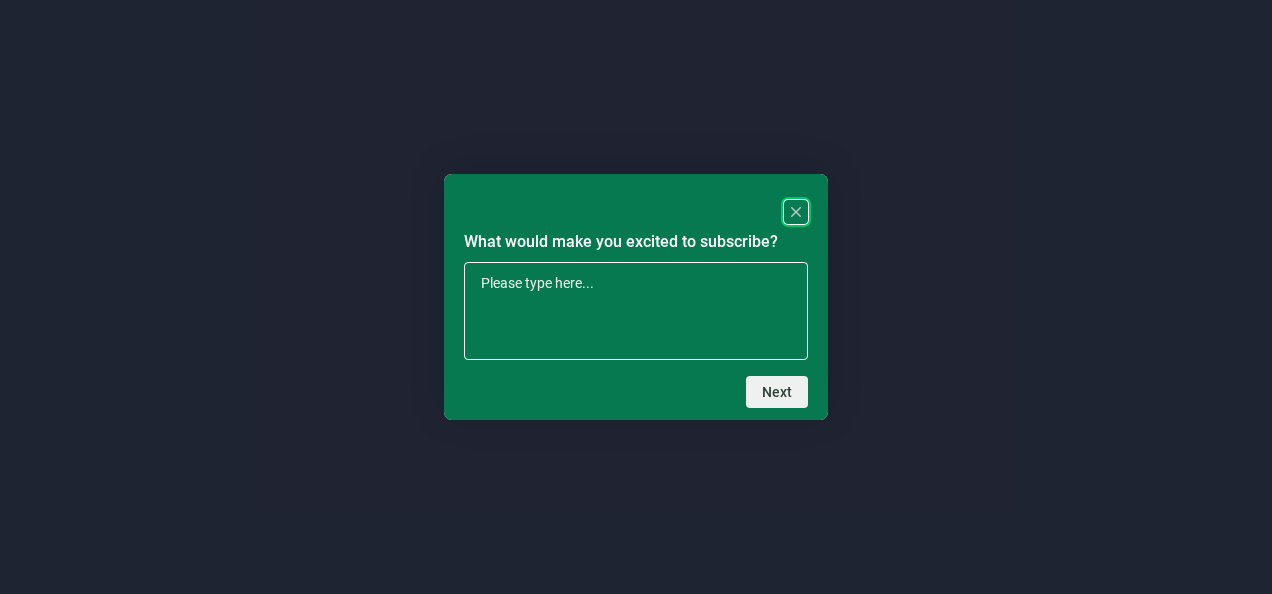 click 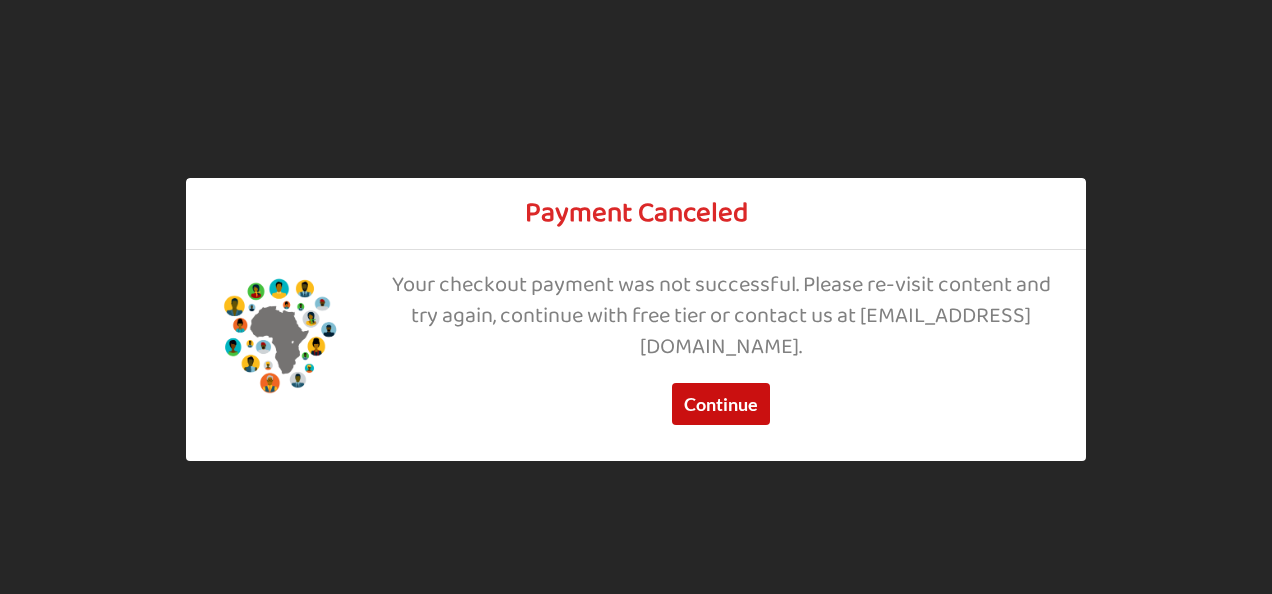 click on "Continue" at bounding box center (721, 405) 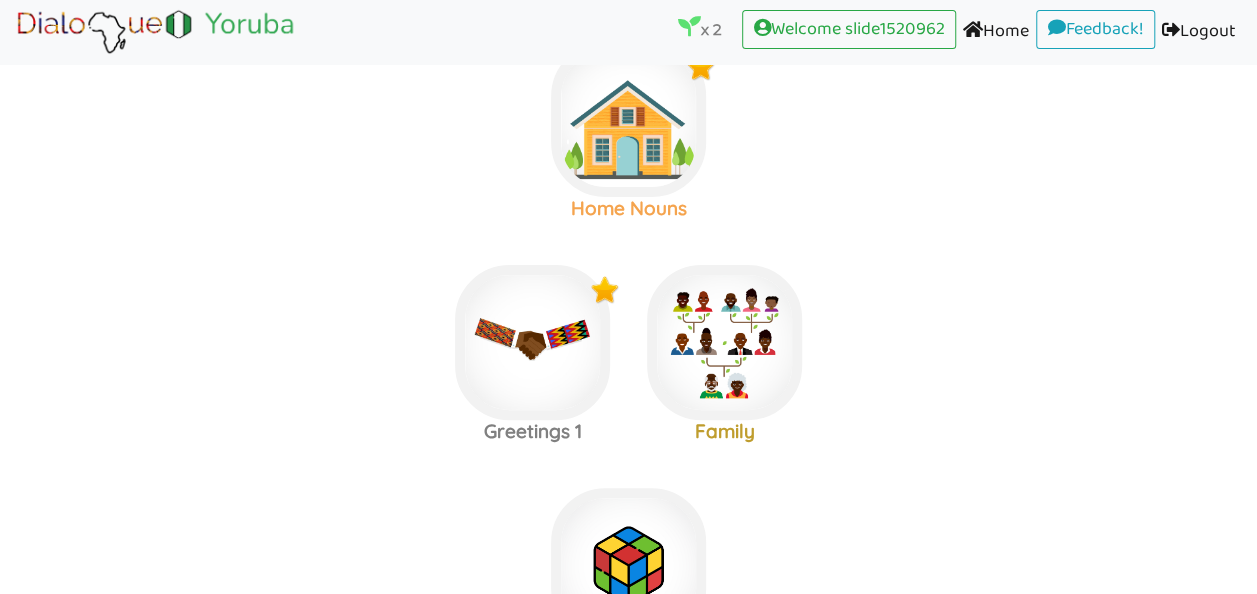 scroll, scrollTop: 120, scrollLeft: 0, axis: vertical 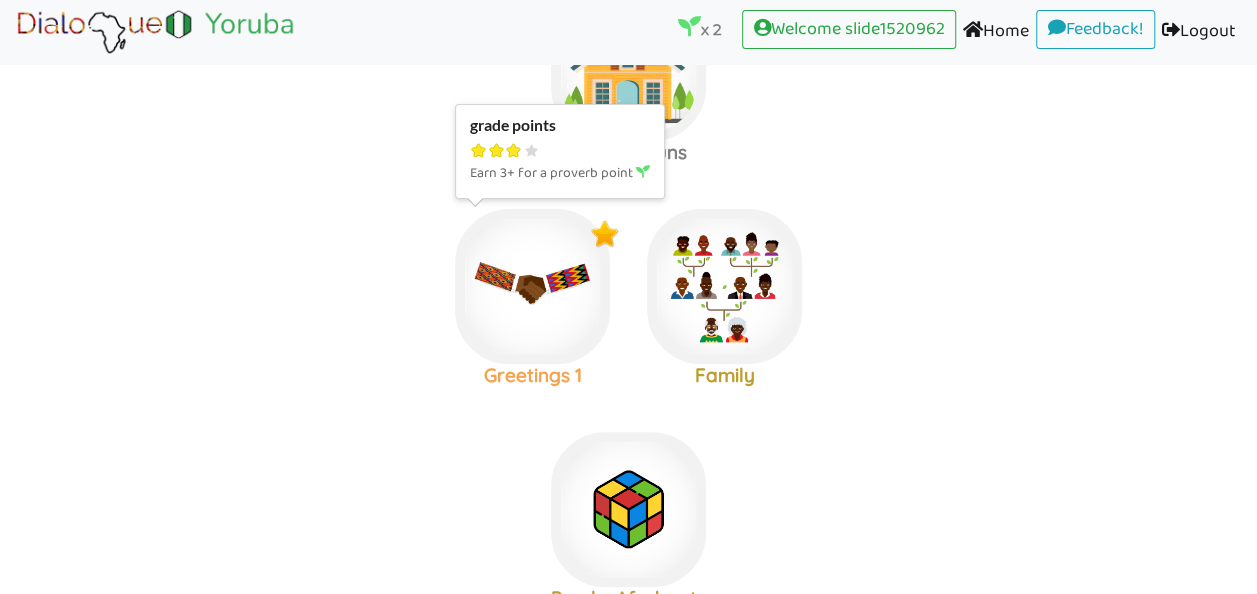 click at bounding box center (628, 63) 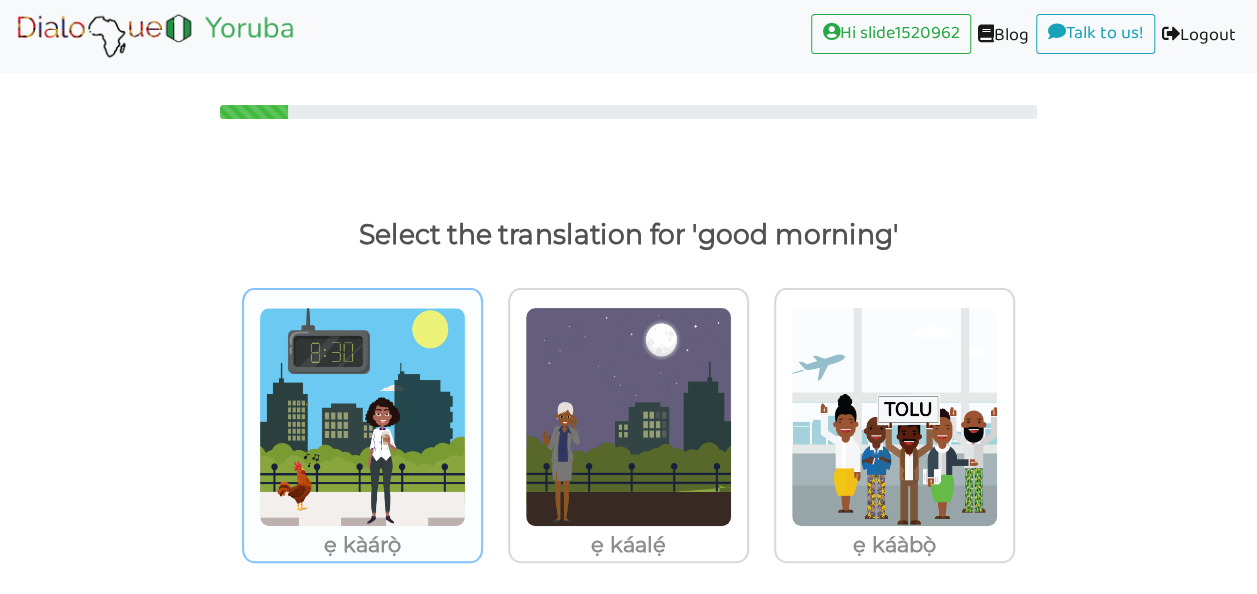 click at bounding box center (362, 417) 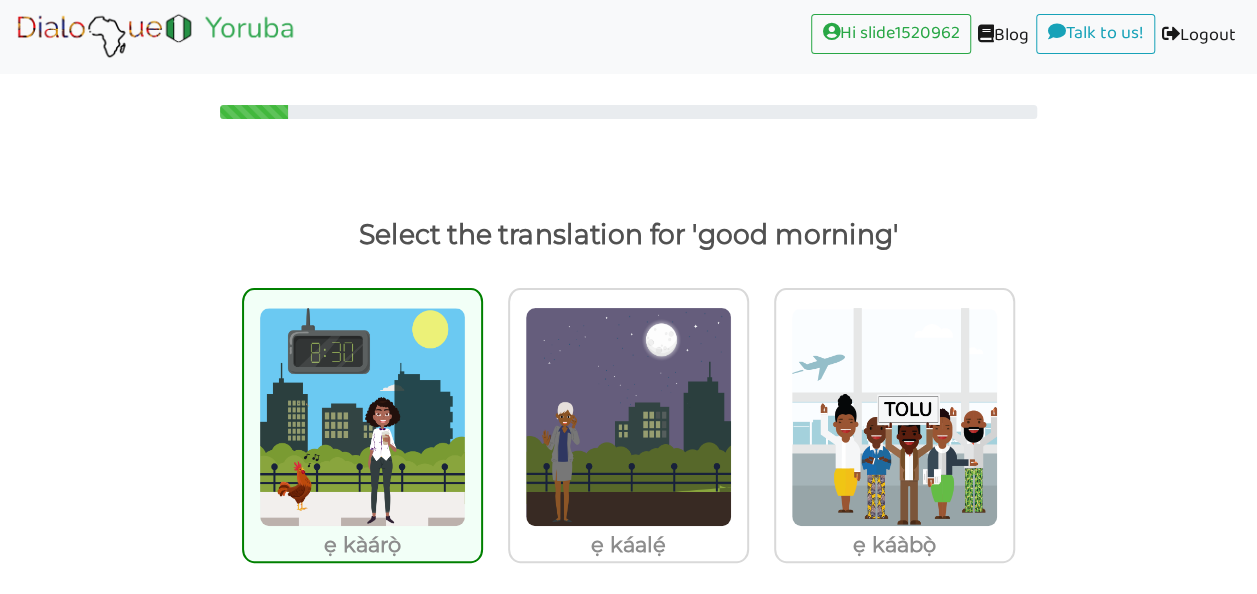 click at bounding box center (362, 417) 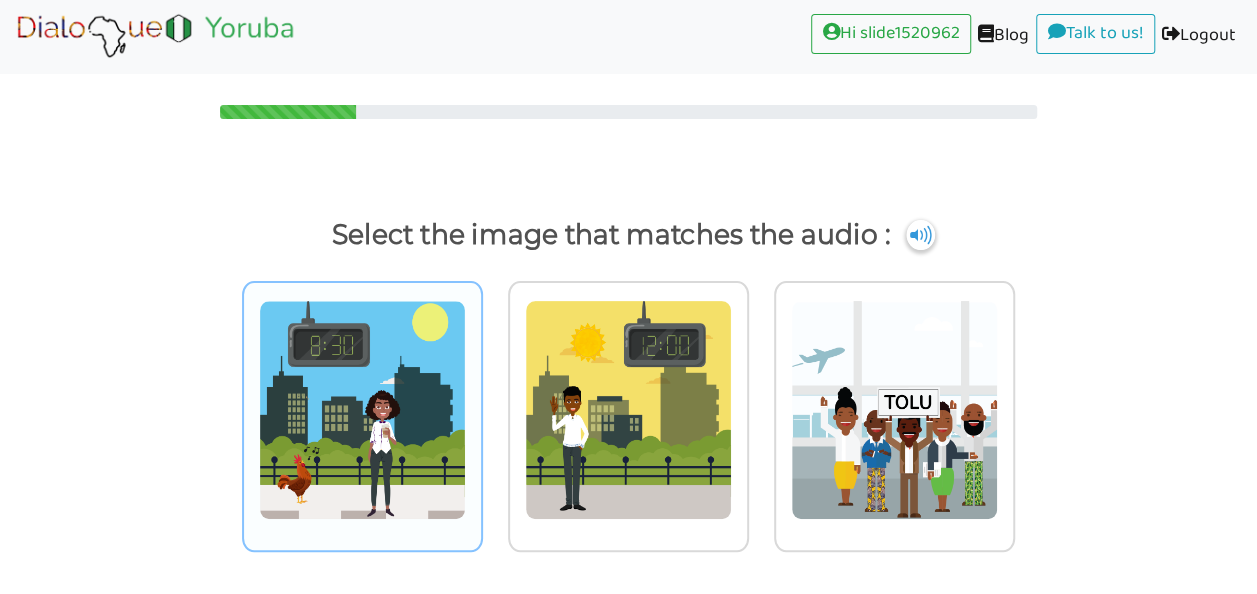 click at bounding box center (362, 410) 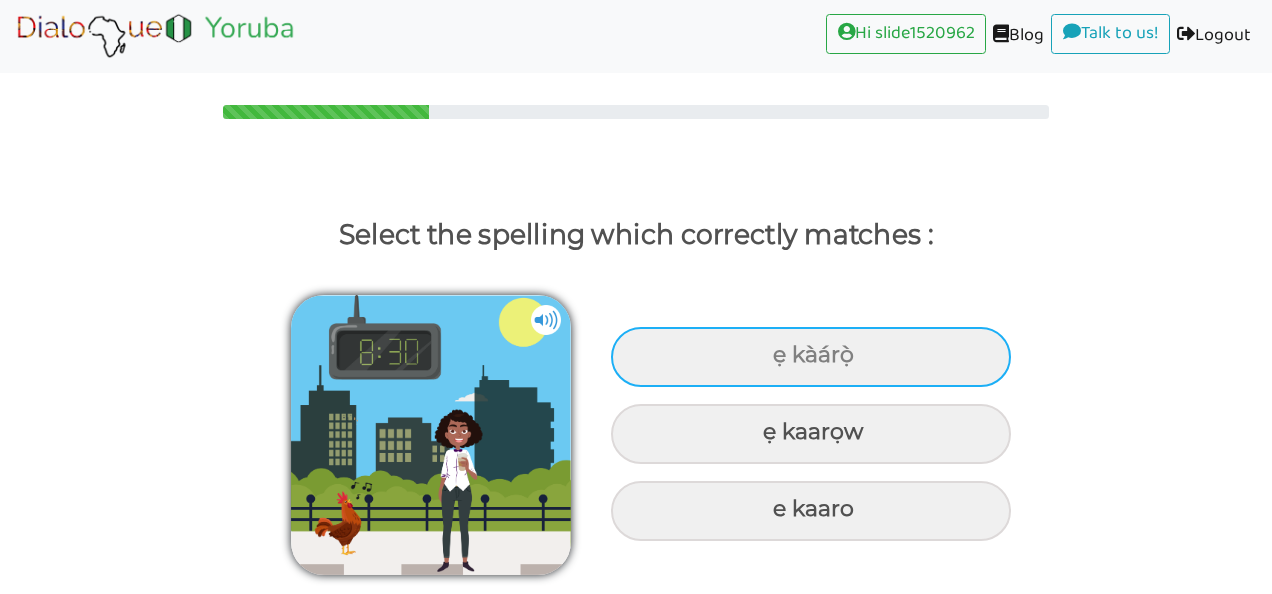 click on "ẹ kàárọ̀" at bounding box center (811, 357) 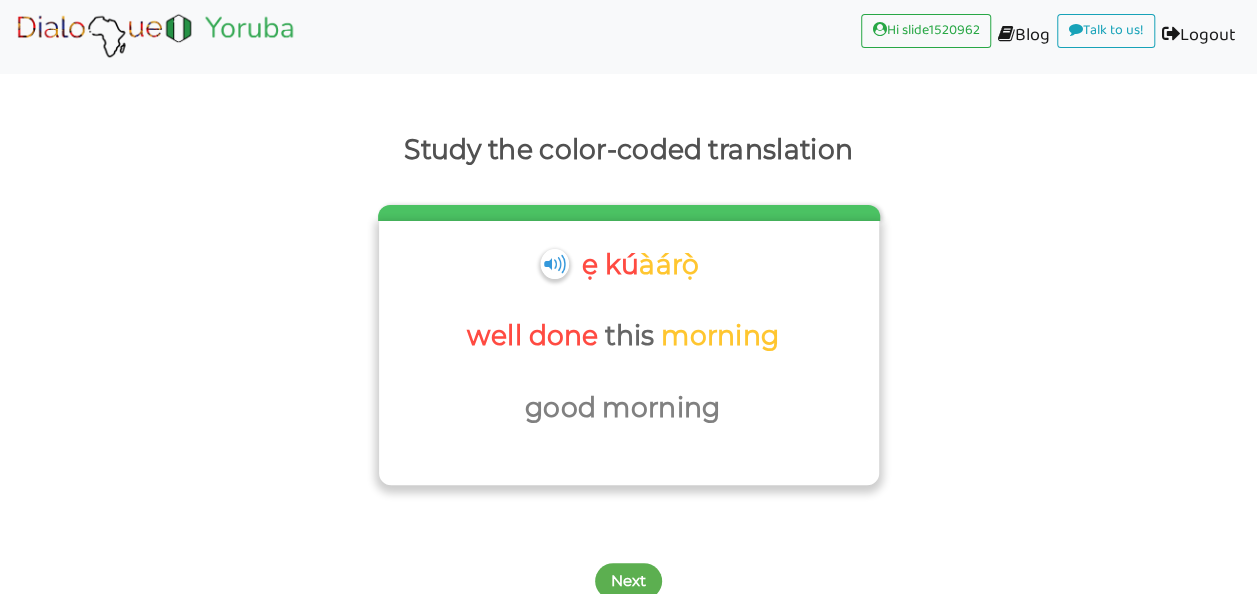 scroll, scrollTop: 100, scrollLeft: 0, axis: vertical 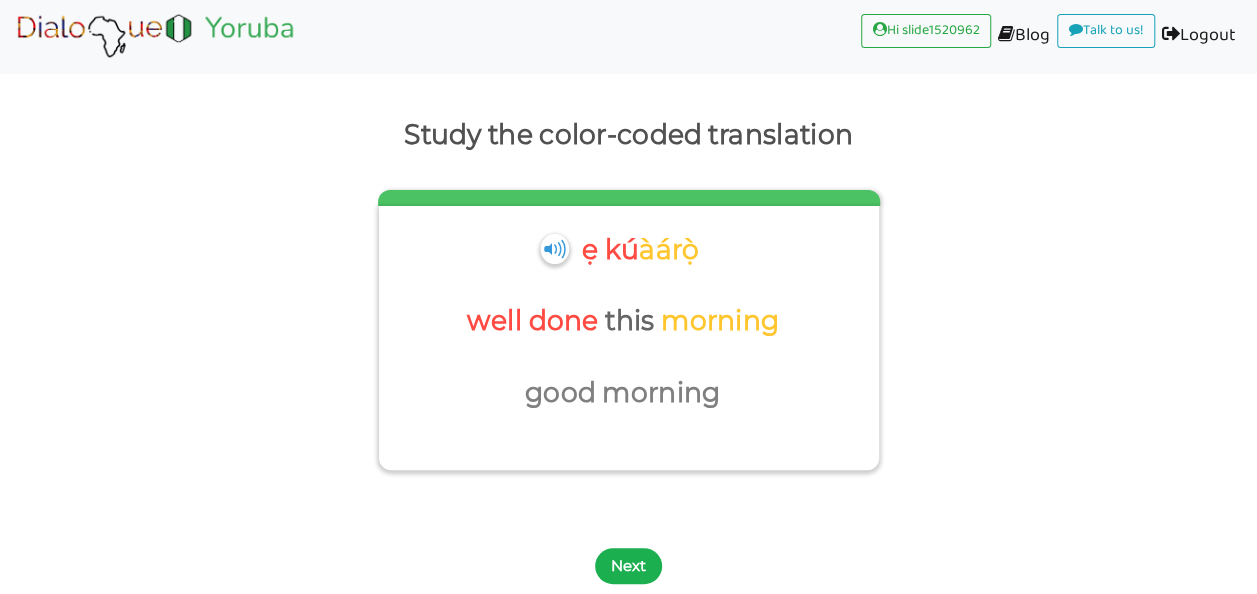 click on "Next" at bounding box center [628, 566] 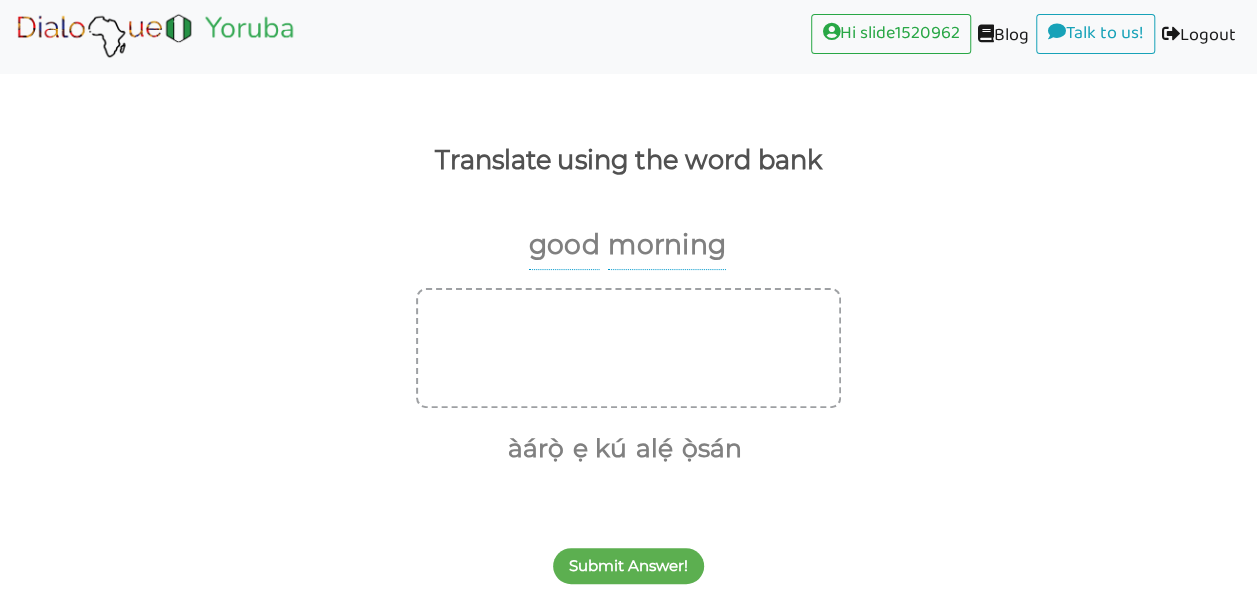 scroll, scrollTop: 73, scrollLeft: 0, axis: vertical 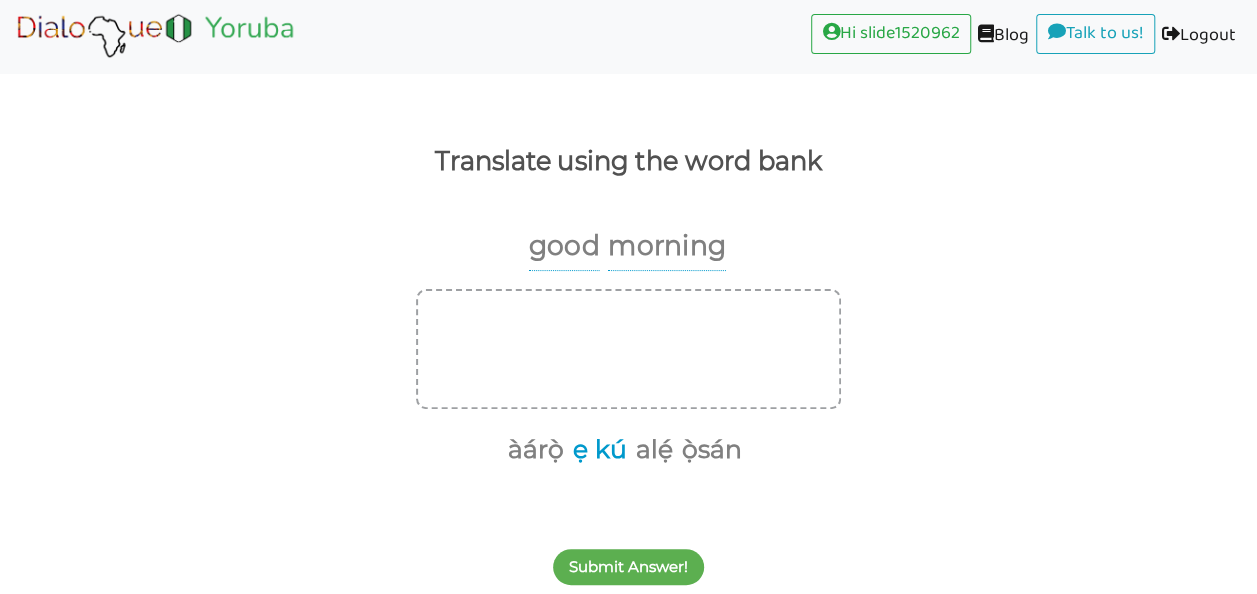click on "ẹ kú" at bounding box center [596, 450] 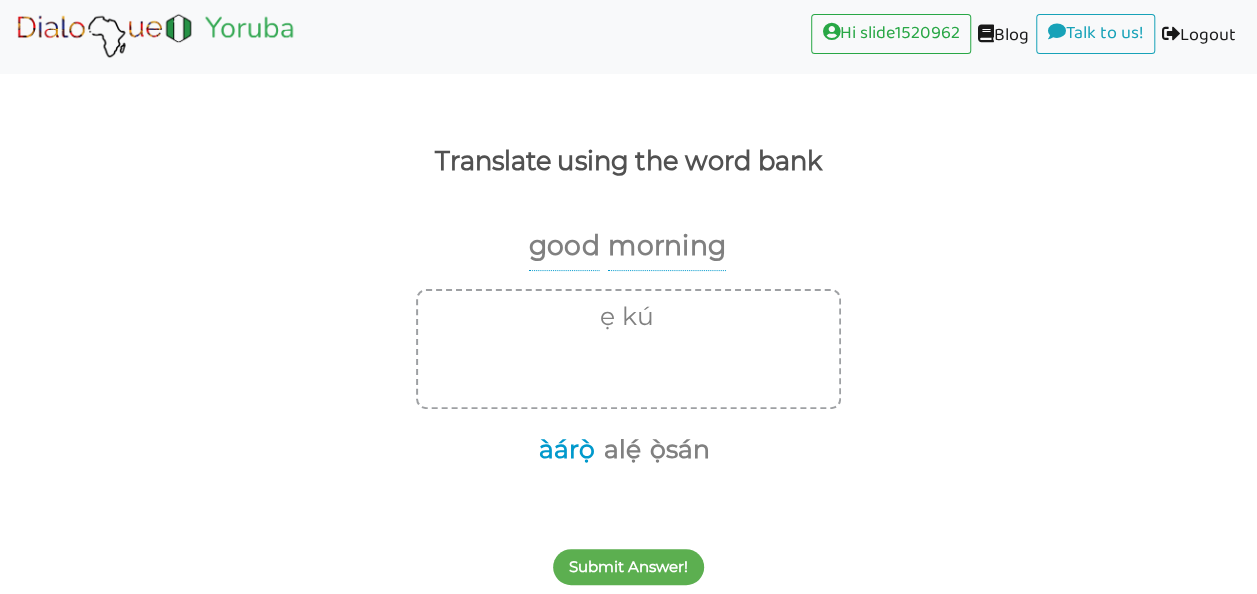click on "àárọ̀" at bounding box center [563, 450] 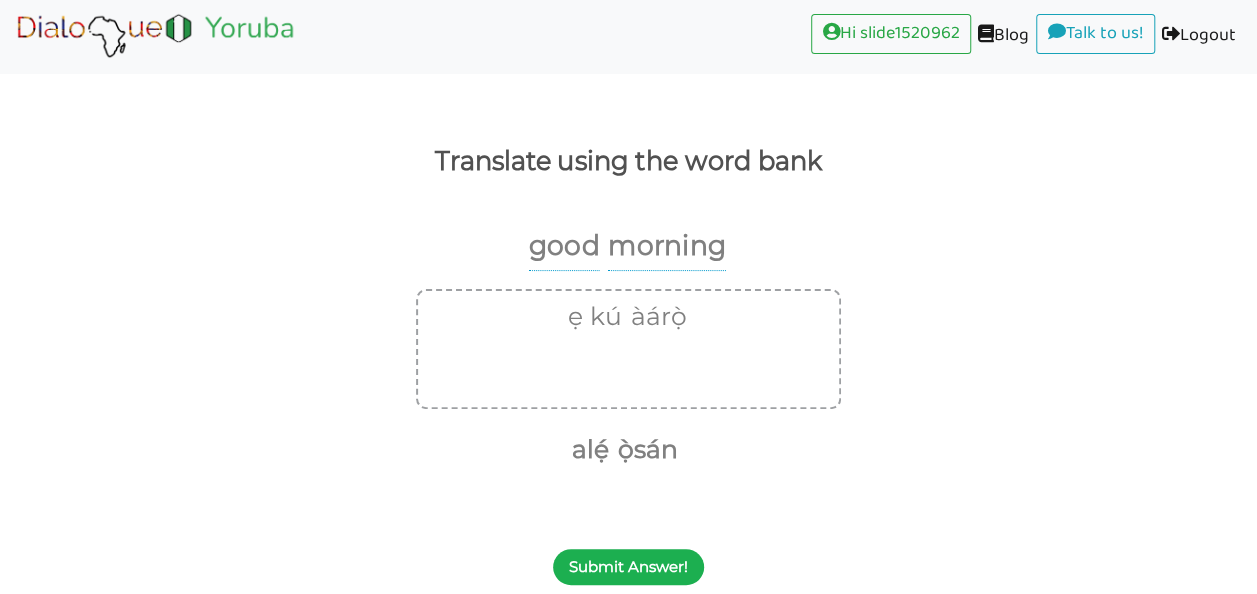 click on "Submit Answer!" at bounding box center [628, 567] 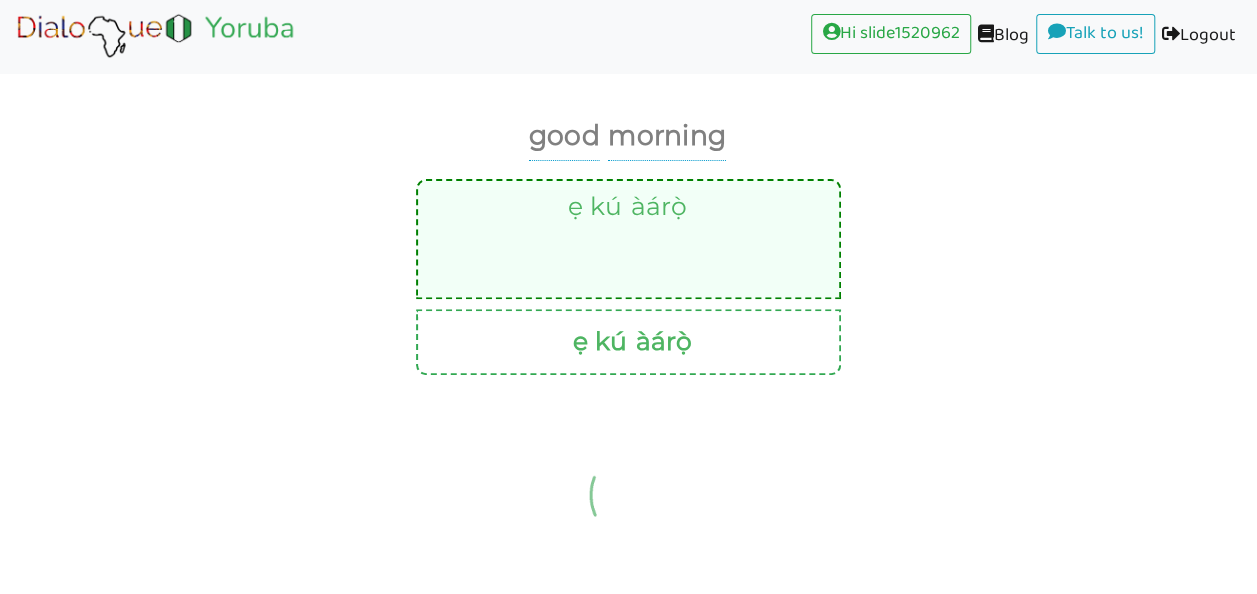 scroll, scrollTop: 100, scrollLeft: 0, axis: vertical 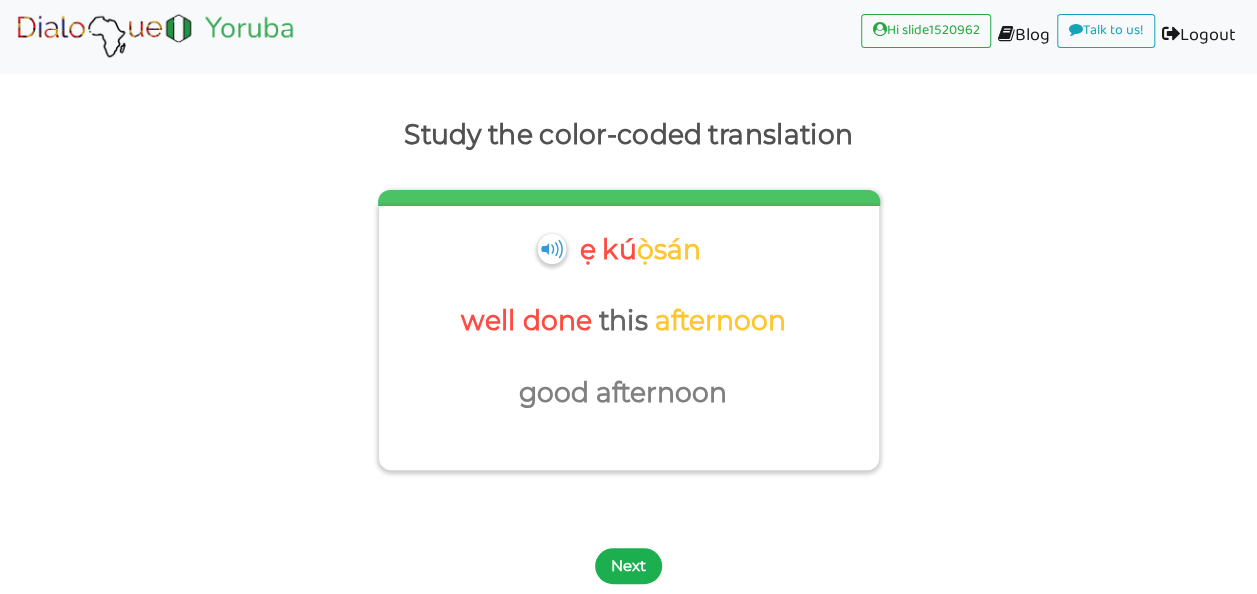 click on "Next" at bounding box center [628, 566] 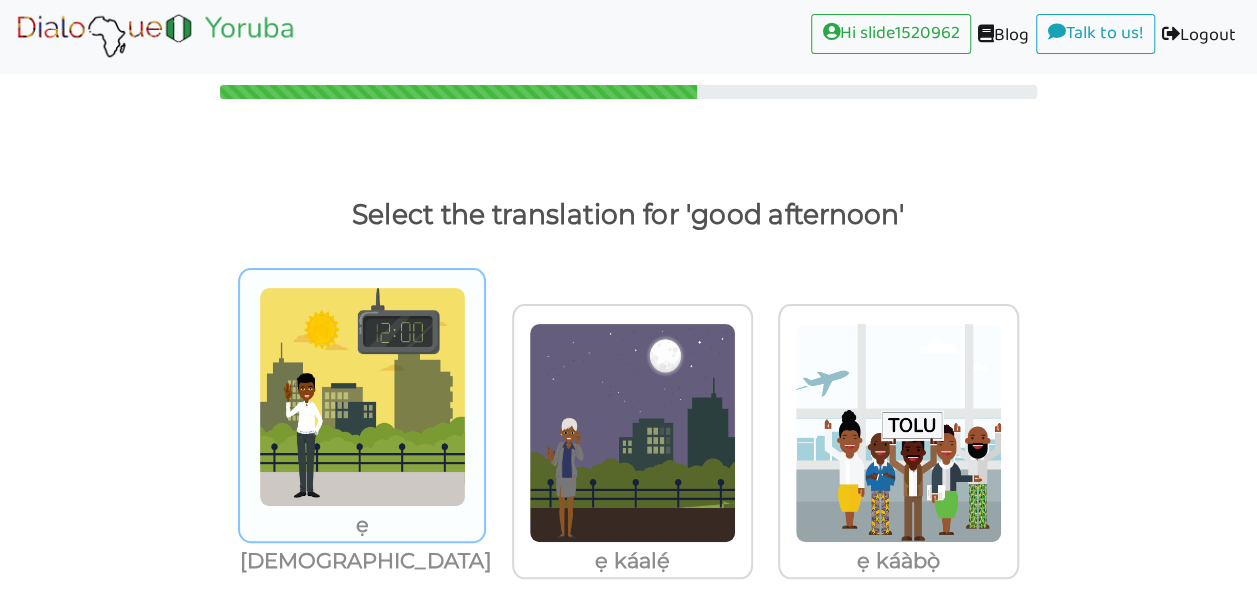 click at bounding box center (362, 397) 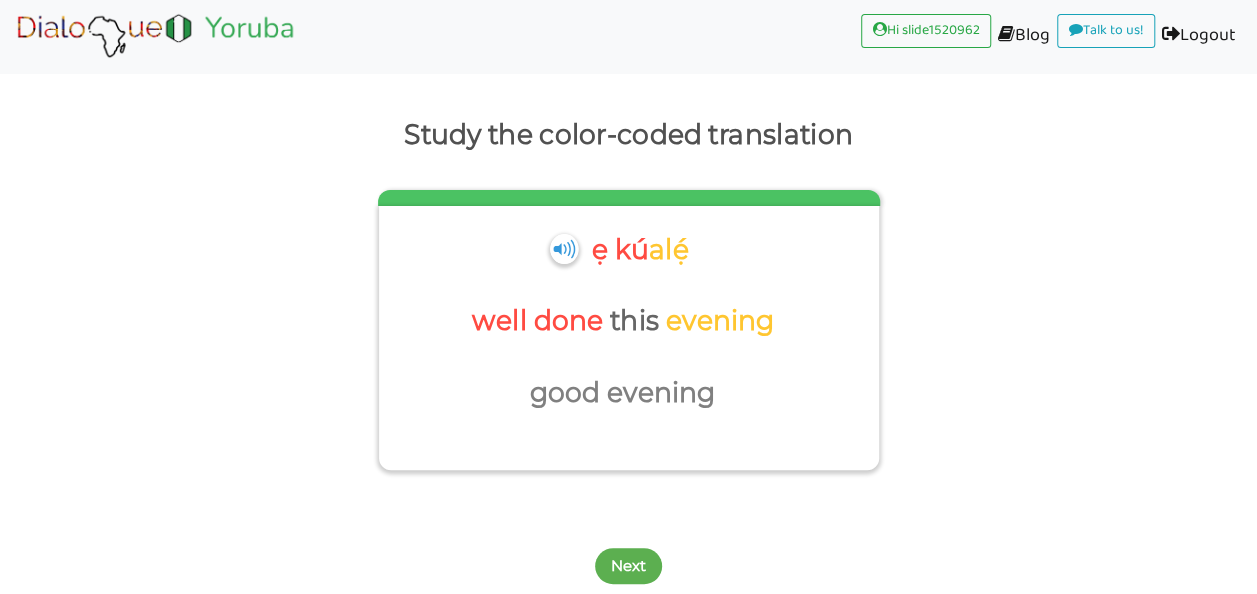 scroll, scrollTop: 100, scrollLeft: 0, axis: vertical 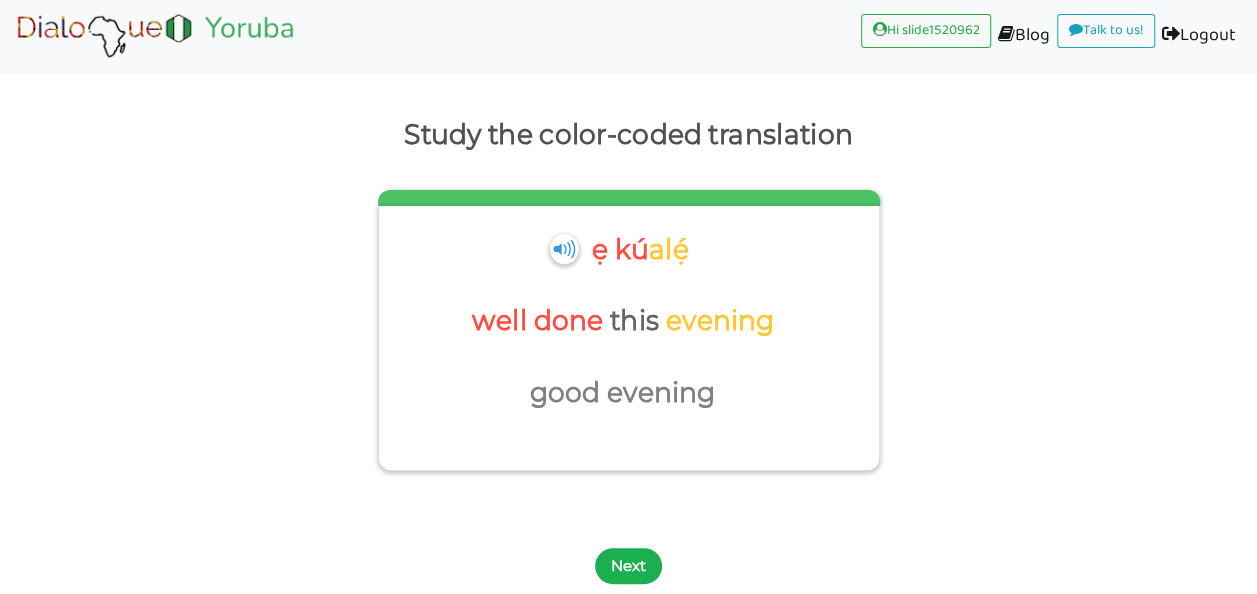 click on "Next" at bounding box center [628, 566] 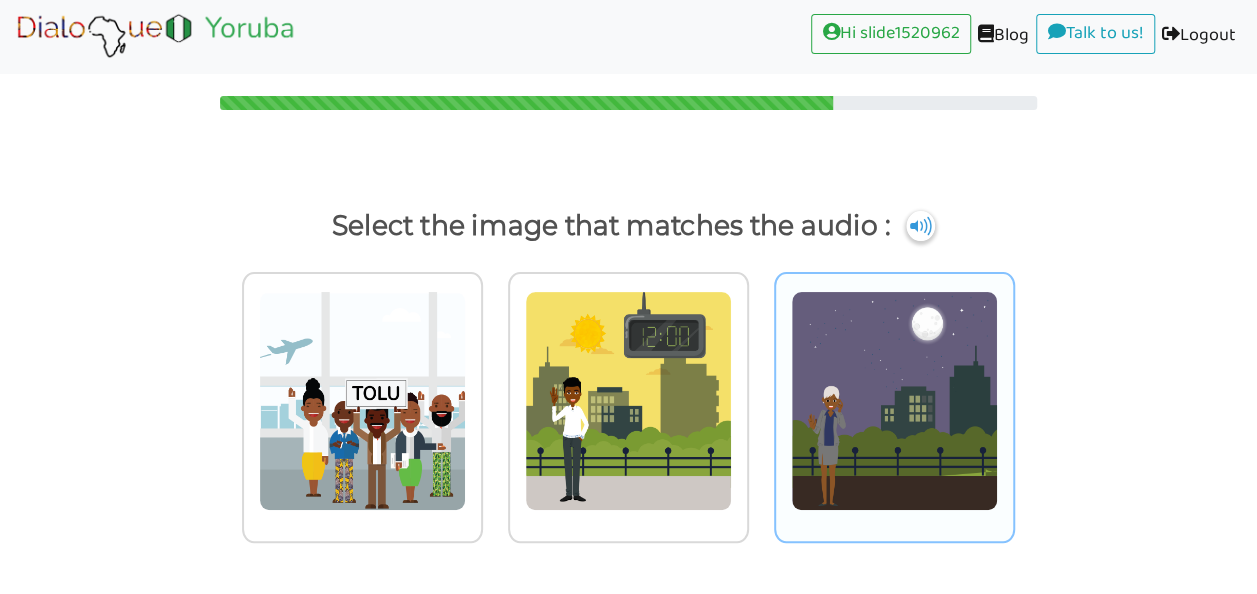 click at bounding box center (362, 401) 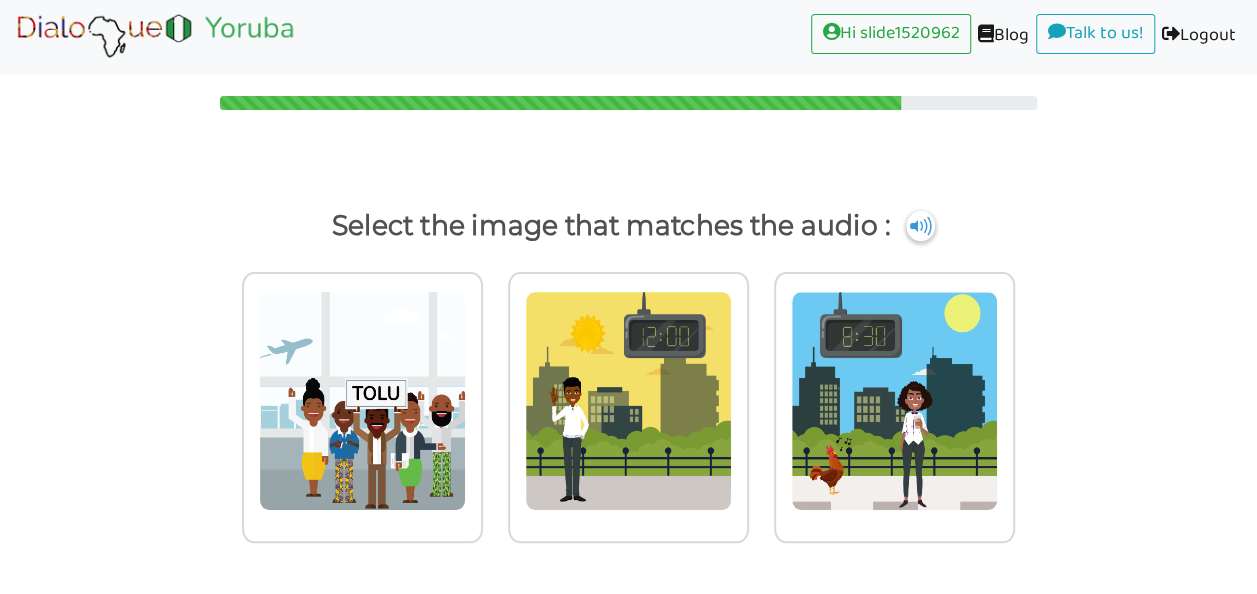 scroll, scrollTop: 9, scrollLeft: 0, axis: vertical 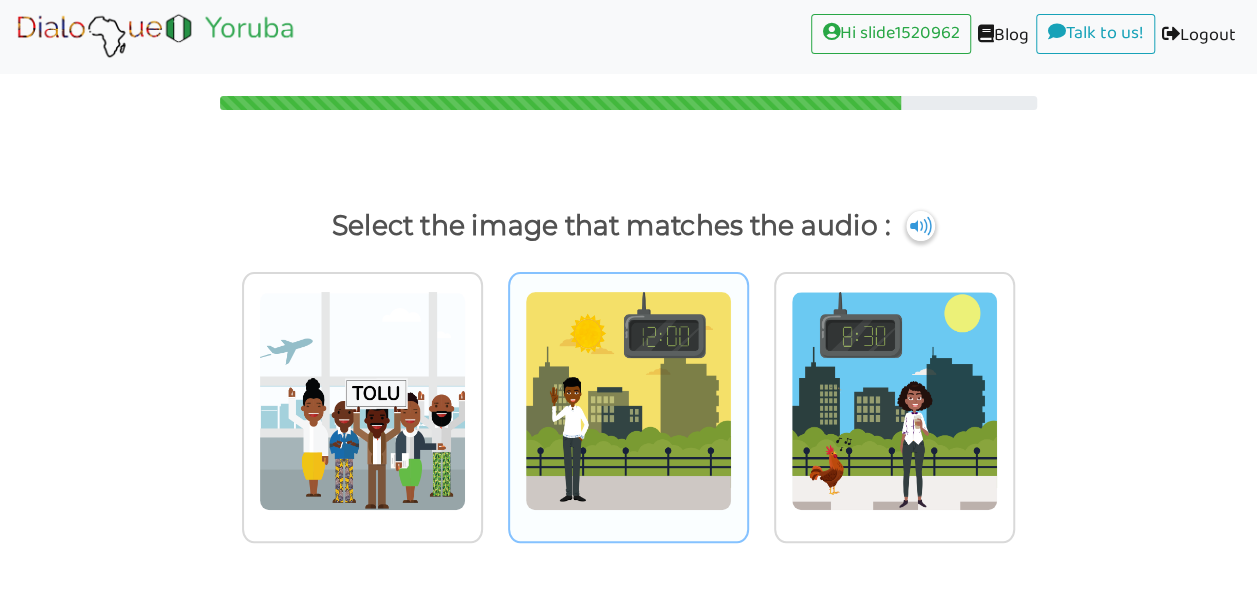 click at bounding box center (362, 401) 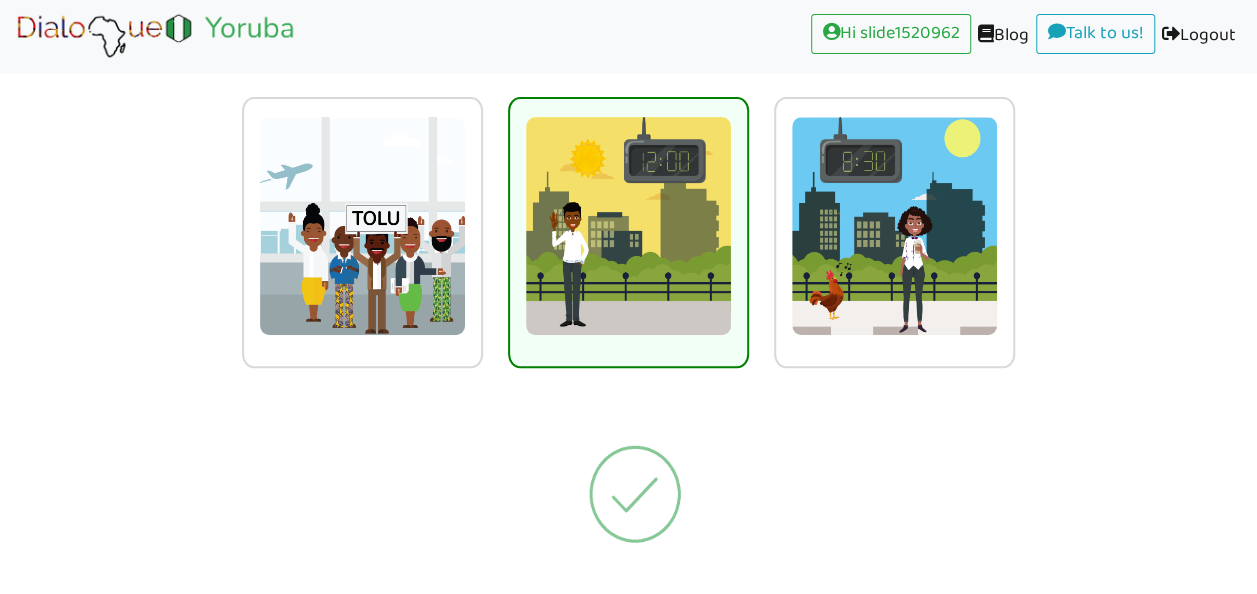 scroll, scrollTop: 76, scrollLeft: 0, axis: vertical 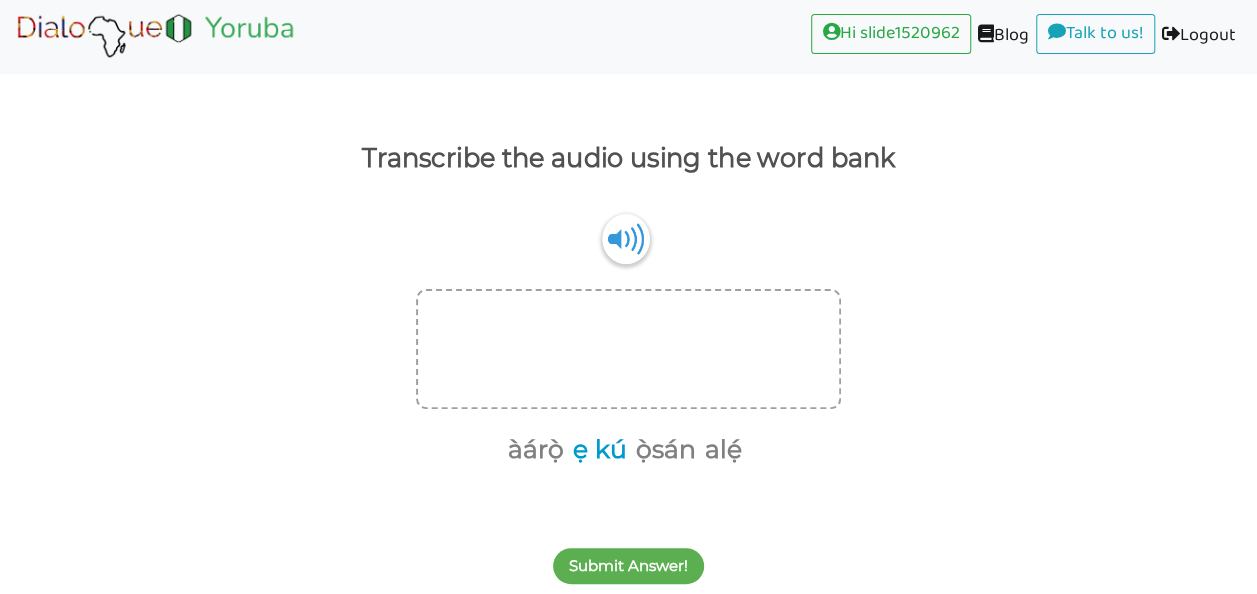 click on "ẹ kú" at bounding box center [596, 450] 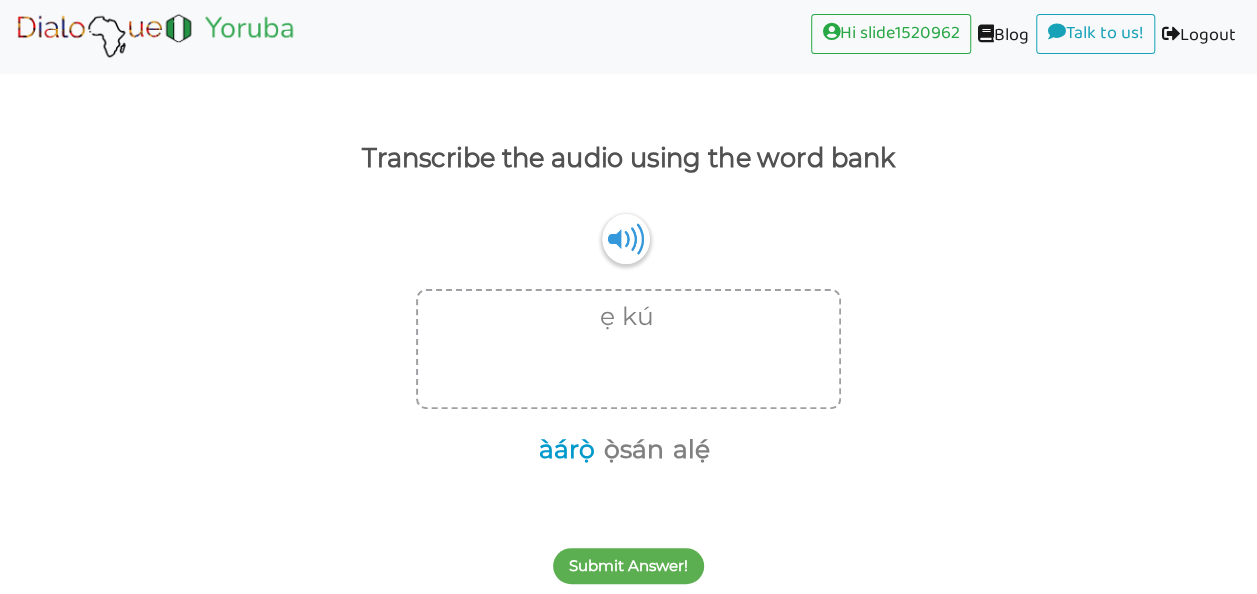 click on "àárọ̀" at bounding box center [563, 450] 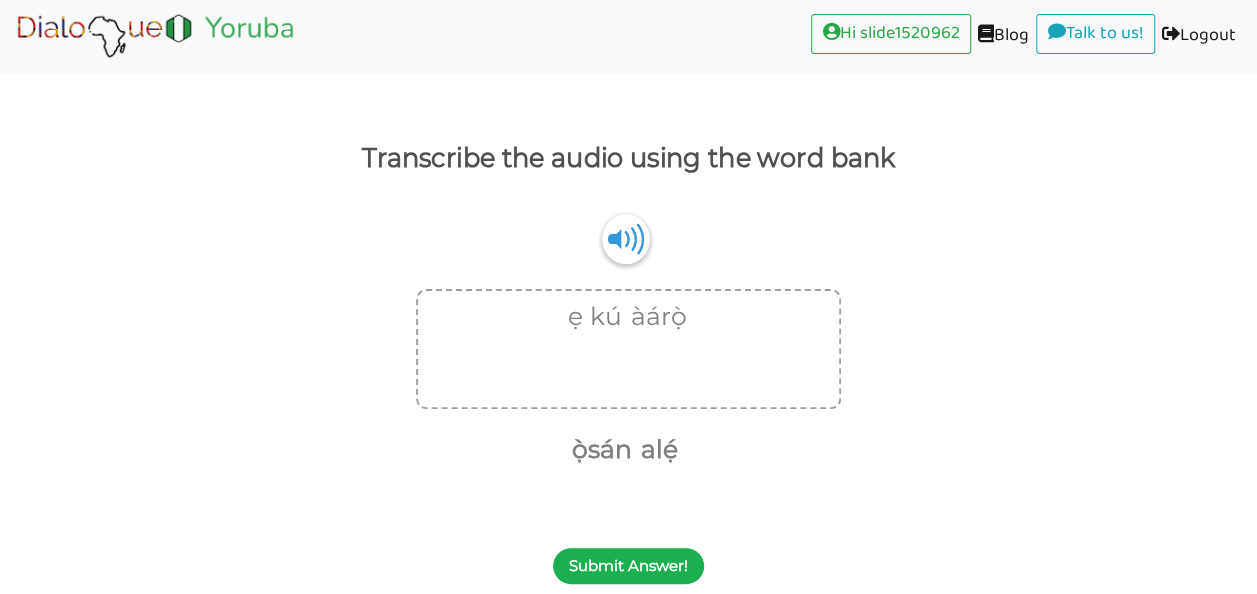 click on "Submit Answer!" at bounding box center [628, 566] 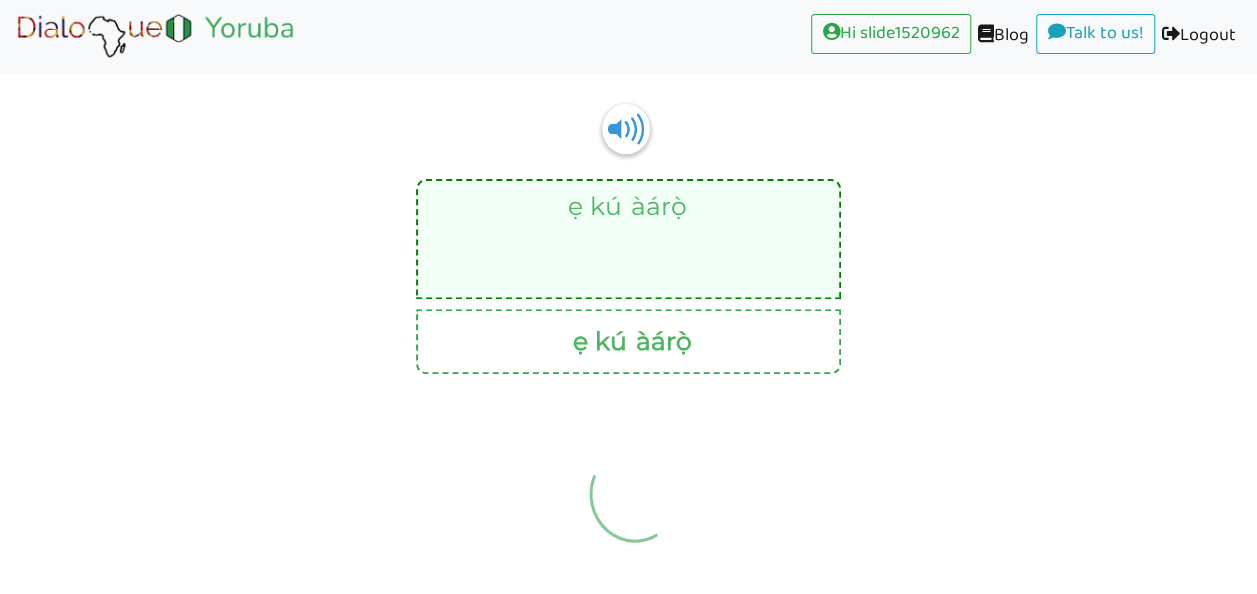 scroll, scrollTop: 9, scrollLeft: 0, axis: vertical 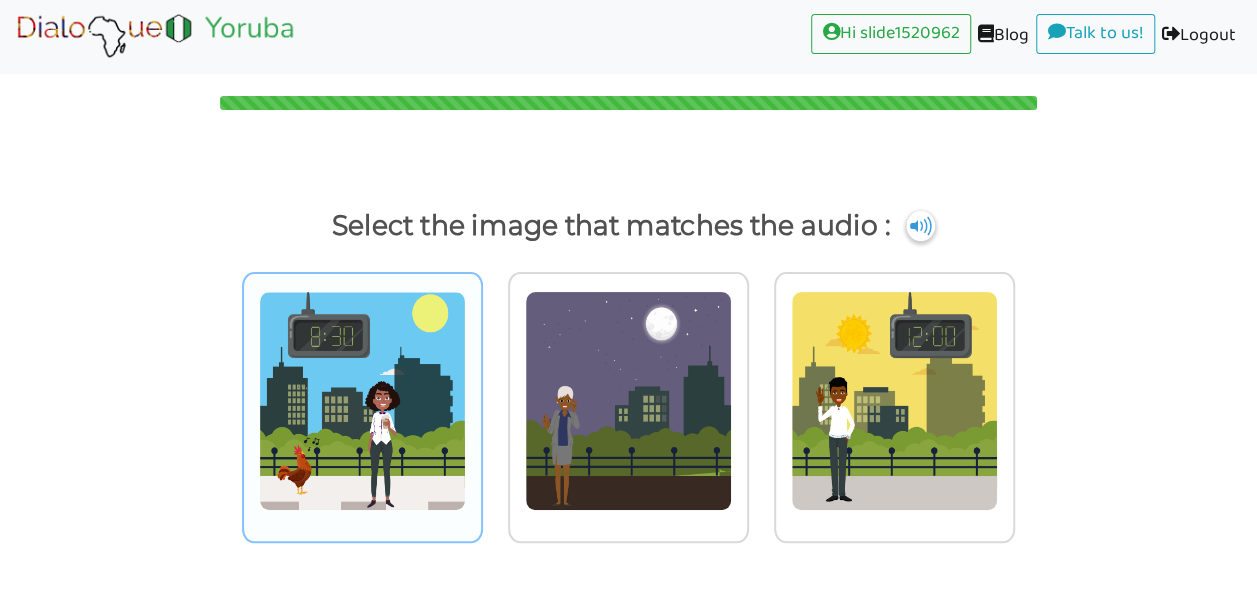 click at bounding box center (362, 401) 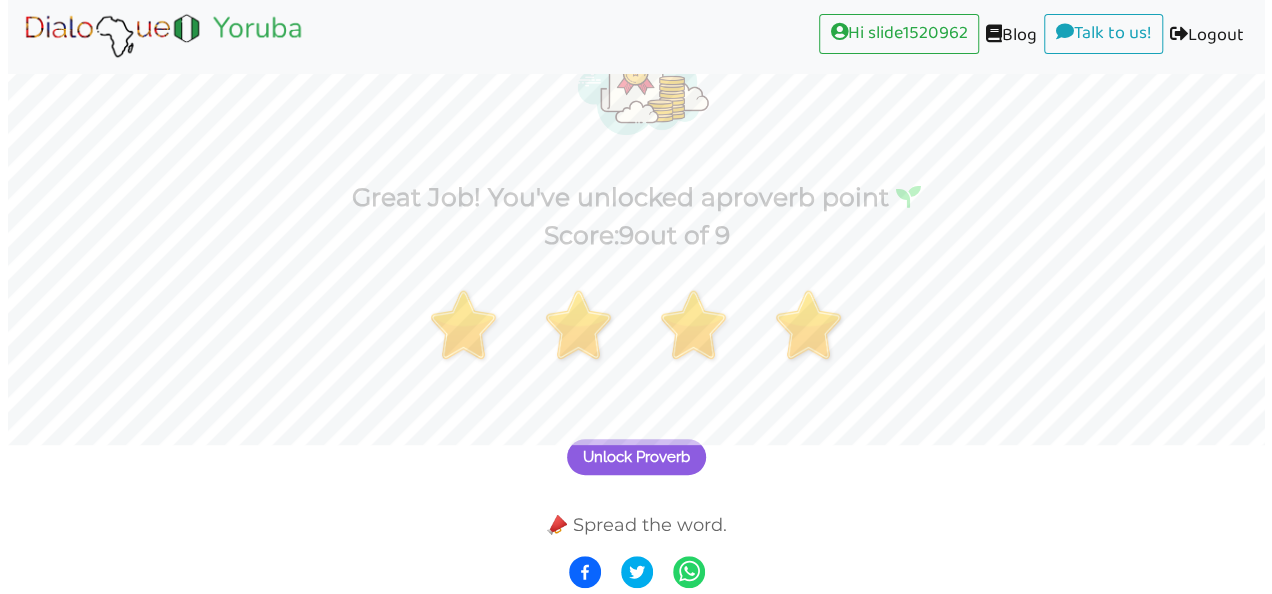 scroll, scrollTop: 148, scrollLeft: 0, axis: vertical 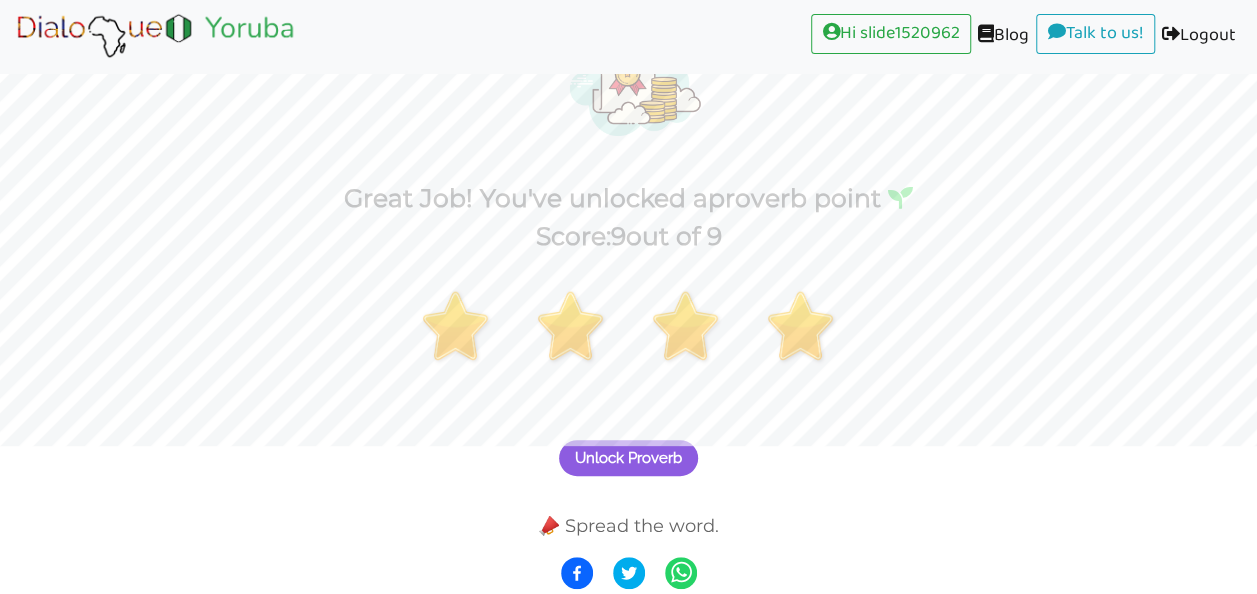 click on "Unlock Proverb" at bounding box center (628, 458) 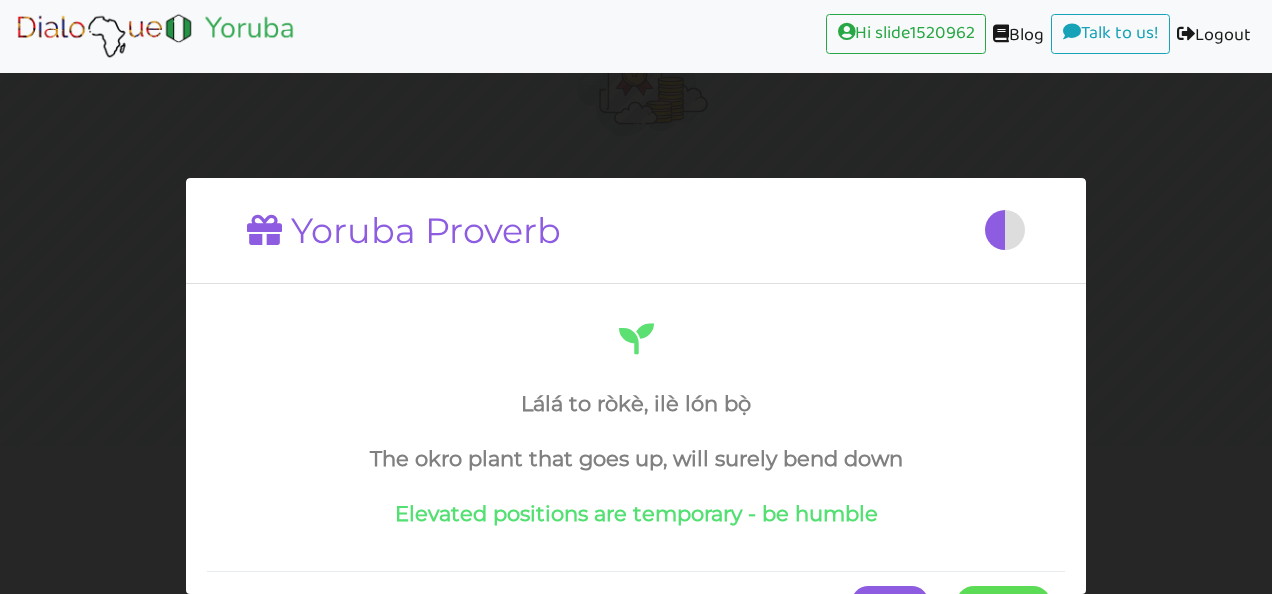 click at bounding box center (1051, 604) 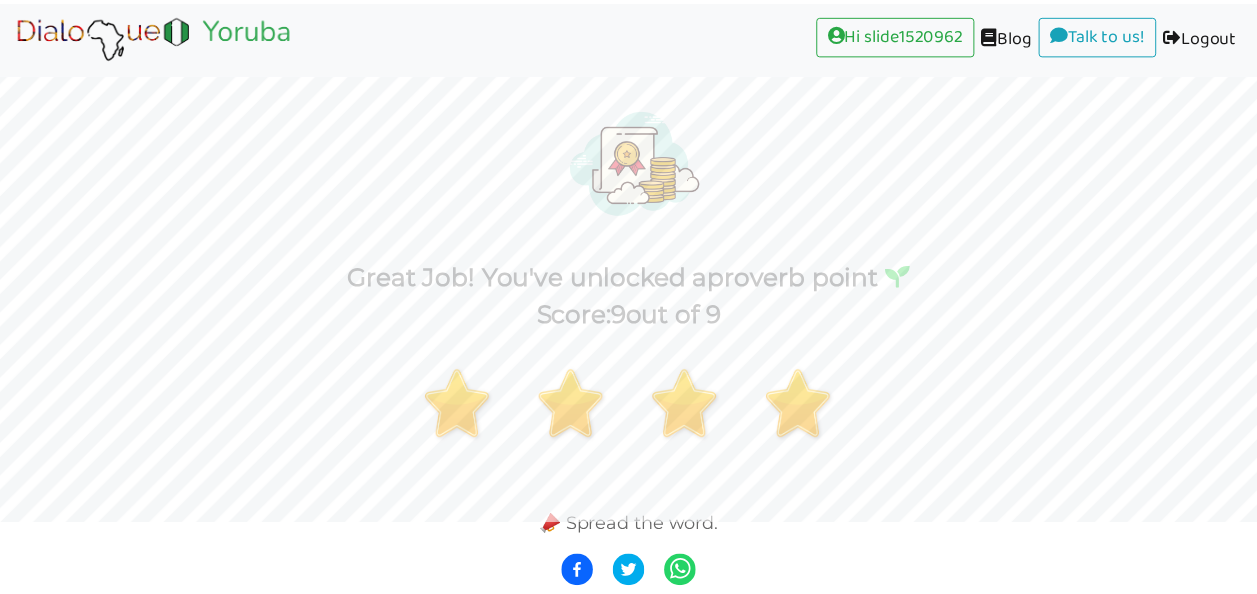 scroll, scrollTop: 69, scrollLeft: 0, axis: vertical 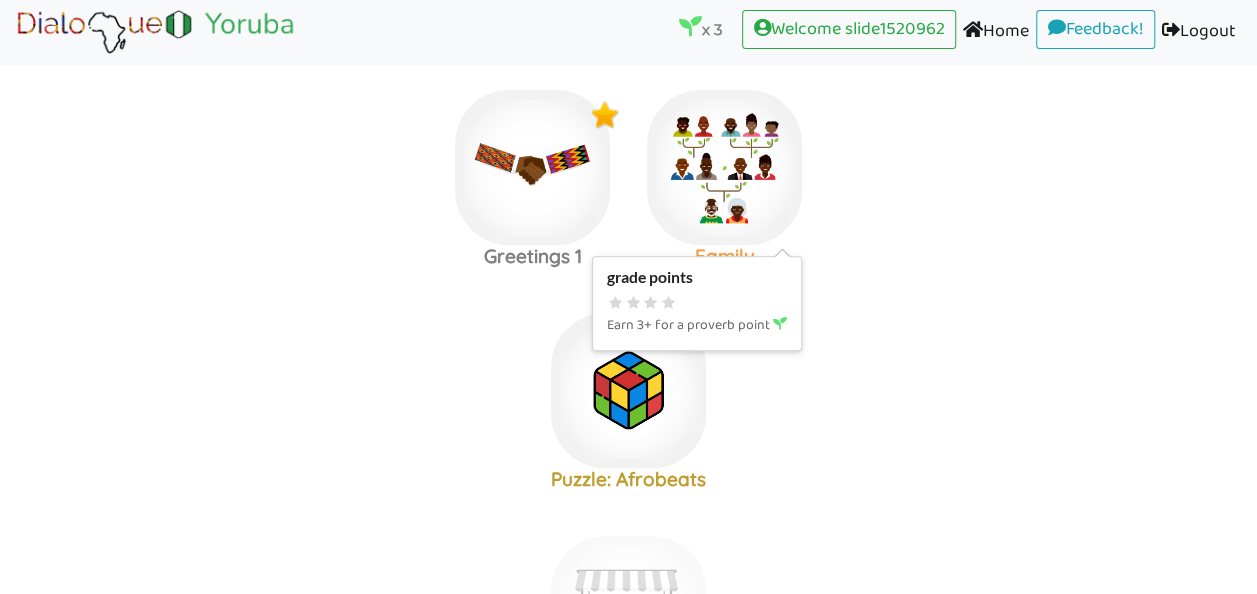click at bounding box center [628, -56] 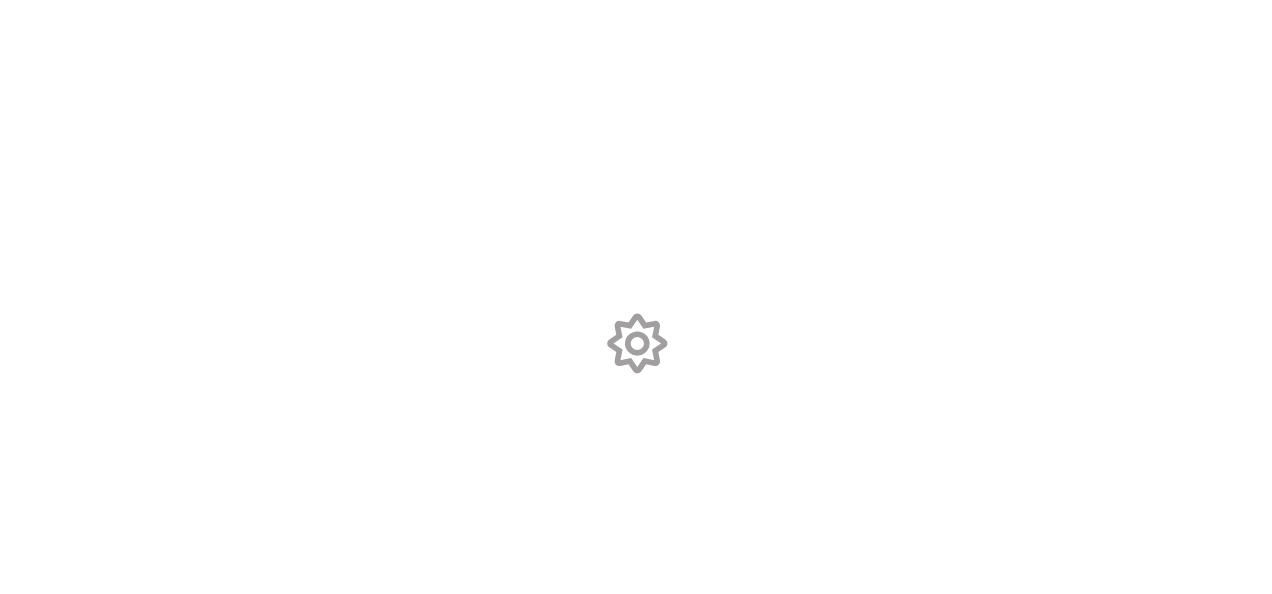 scroll, scrollTop: 0, scrollLeft: 0, axis: both 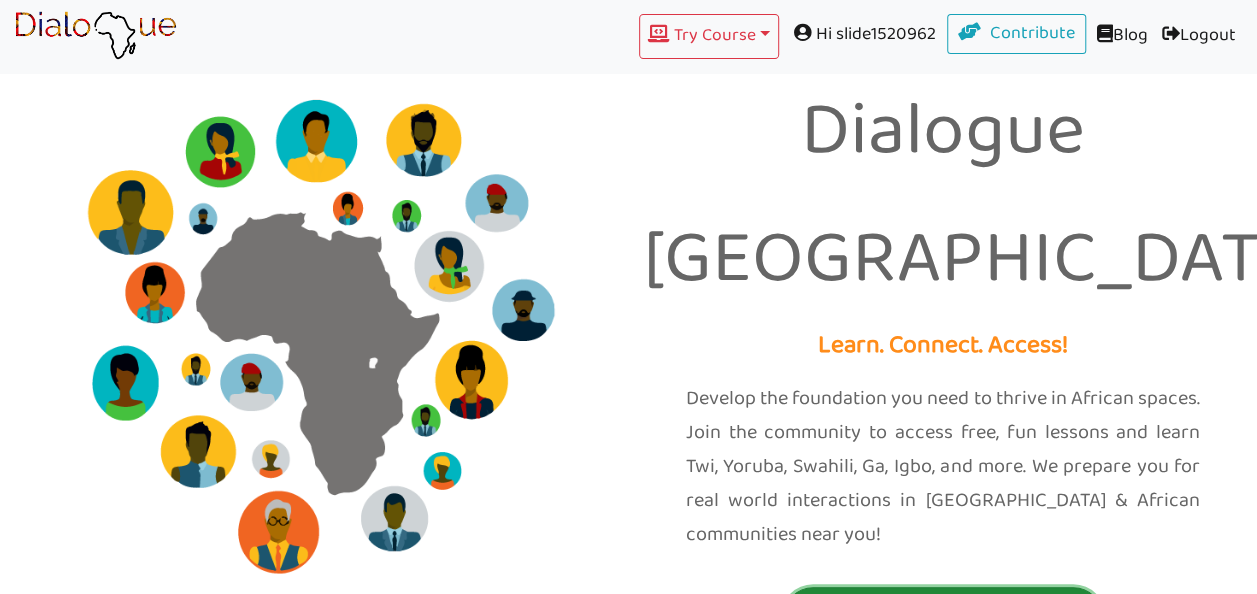 click on "Continue Course" at bounding box center (943, 617) 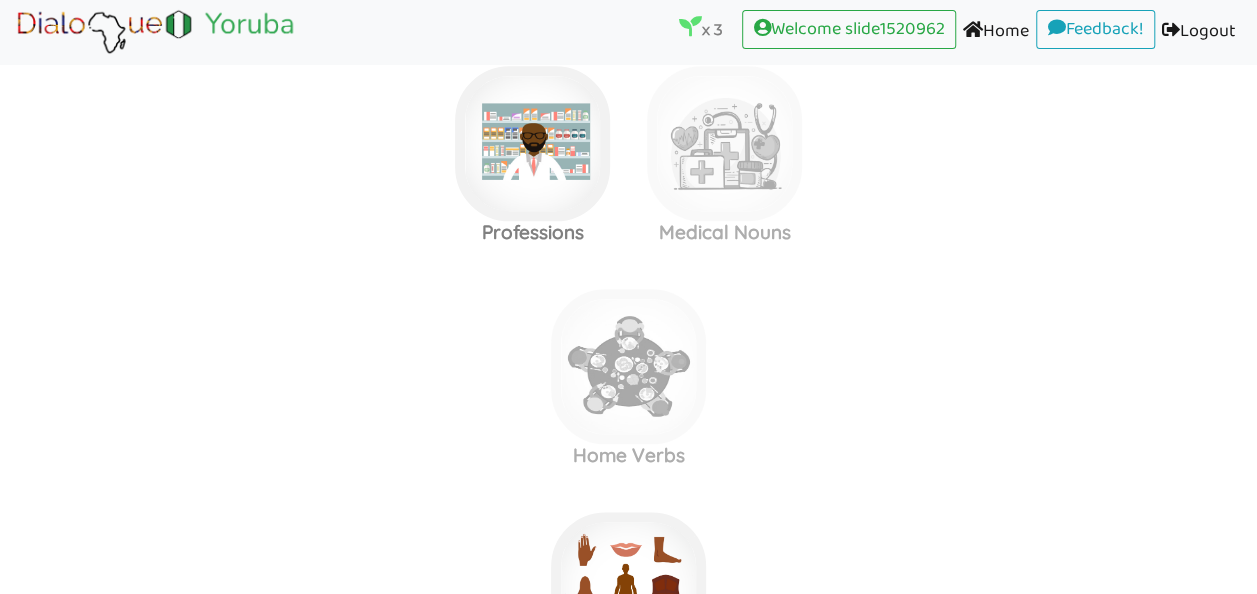 scroll, scrollTop: 936, scrollLeft: 0, axis: vertical 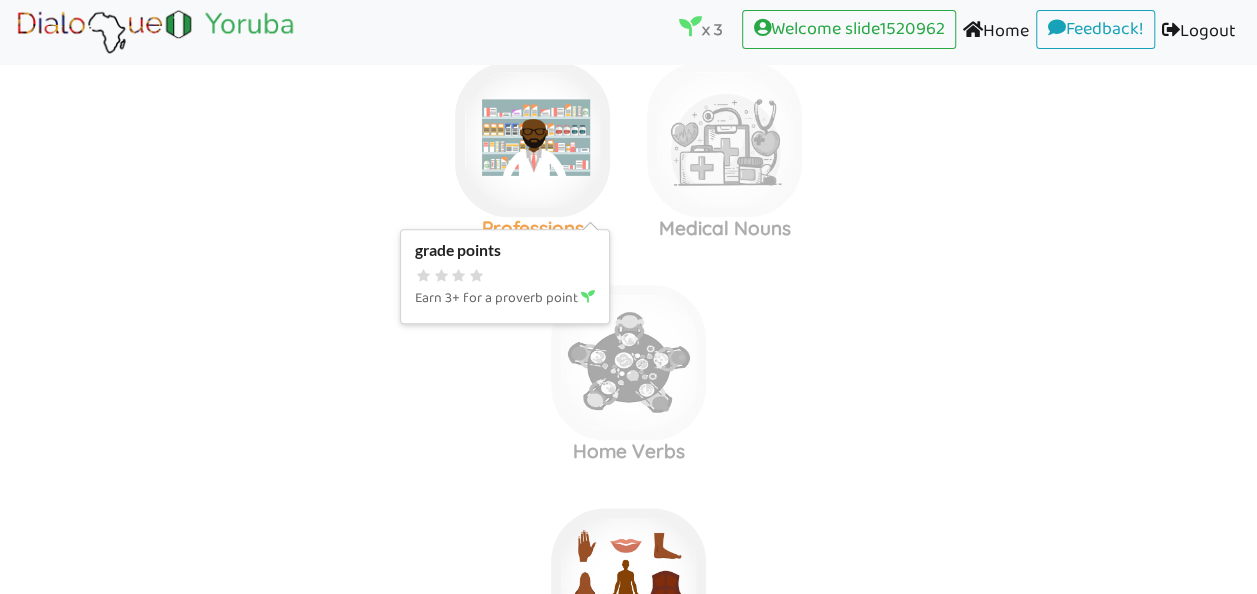 click at bounding box center (628, -753) 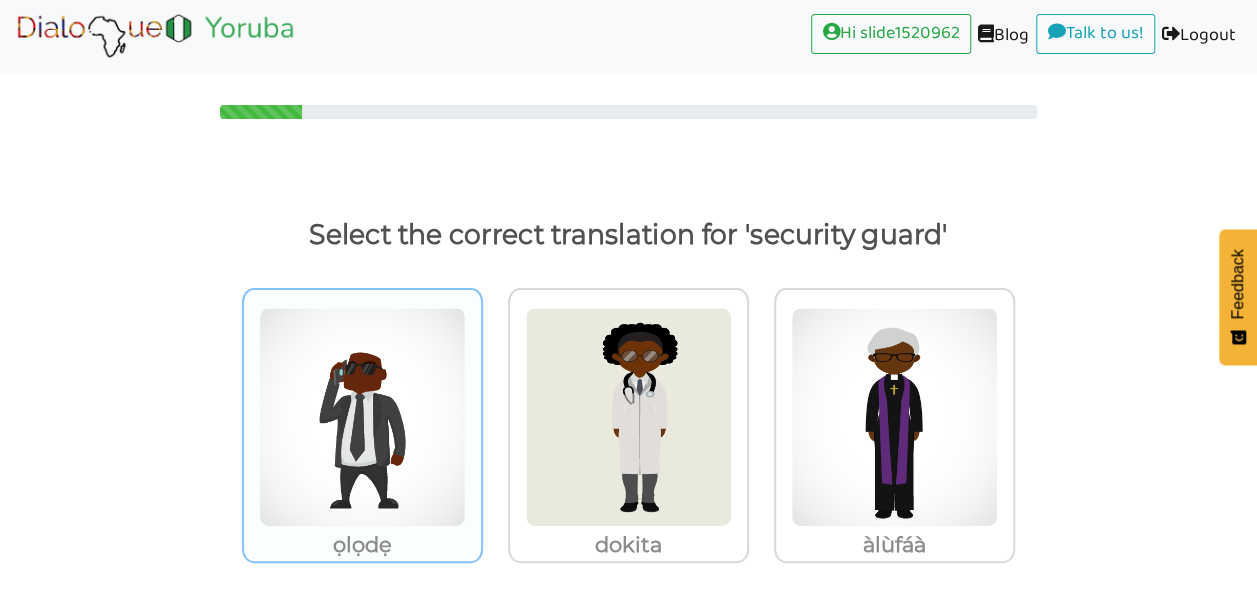 click at bounding box center [362, 417] 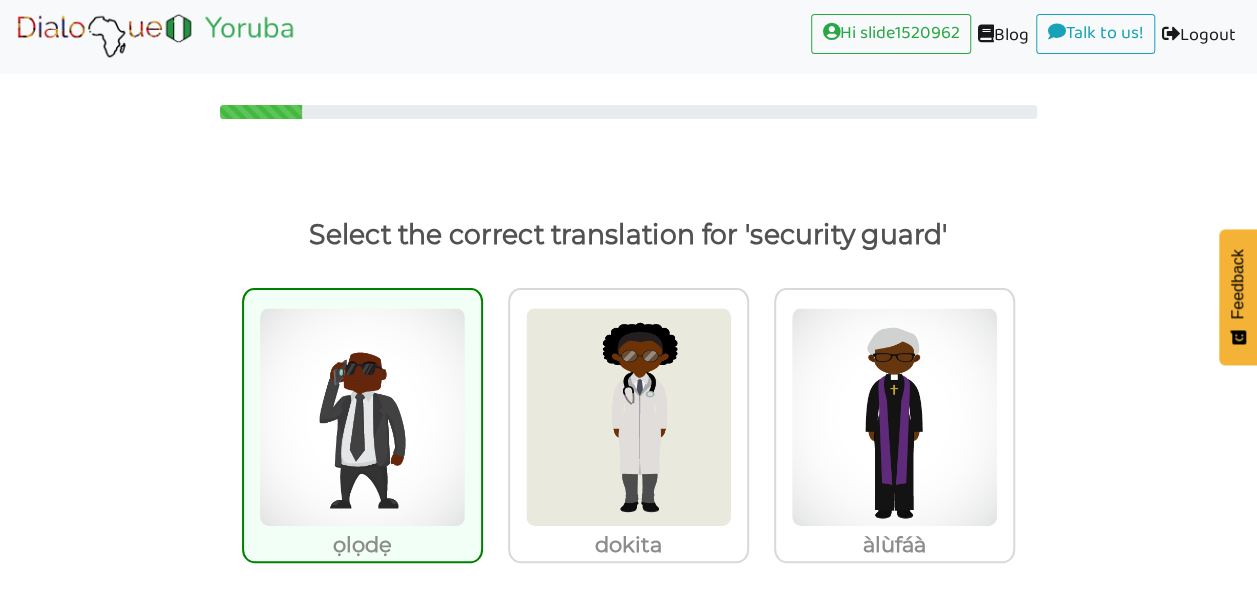click at bounding box center [362, 417] 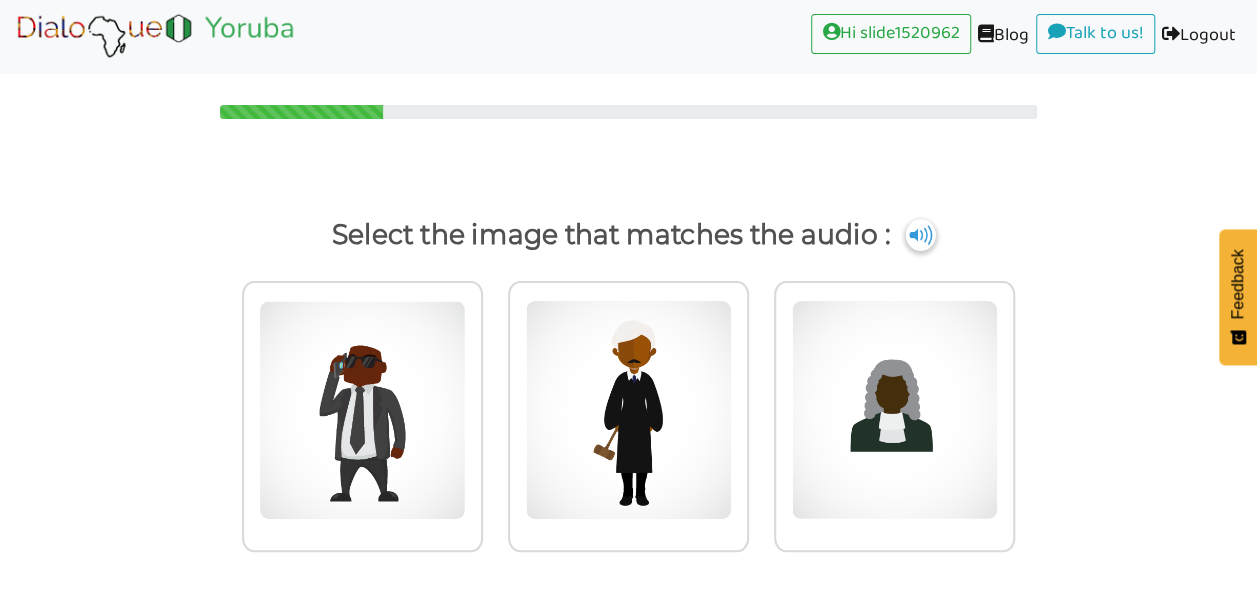 click at bounding box center [921, 235] 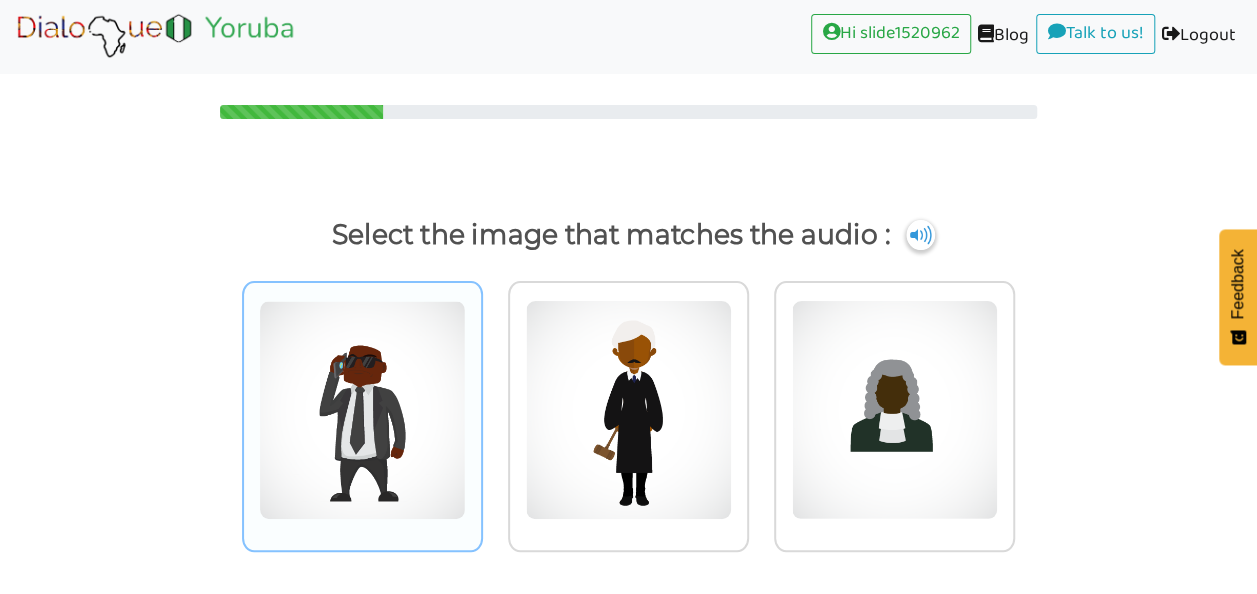 click at bounding box center (362, 410) 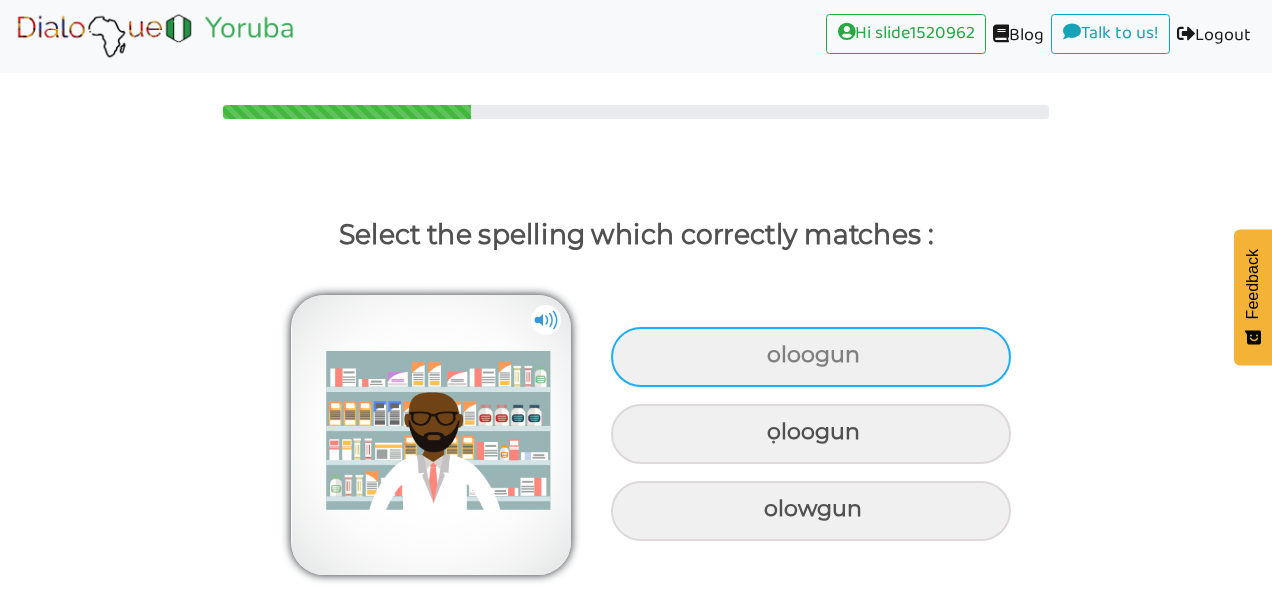click on "oloogun" at bounding box center (811, 357) 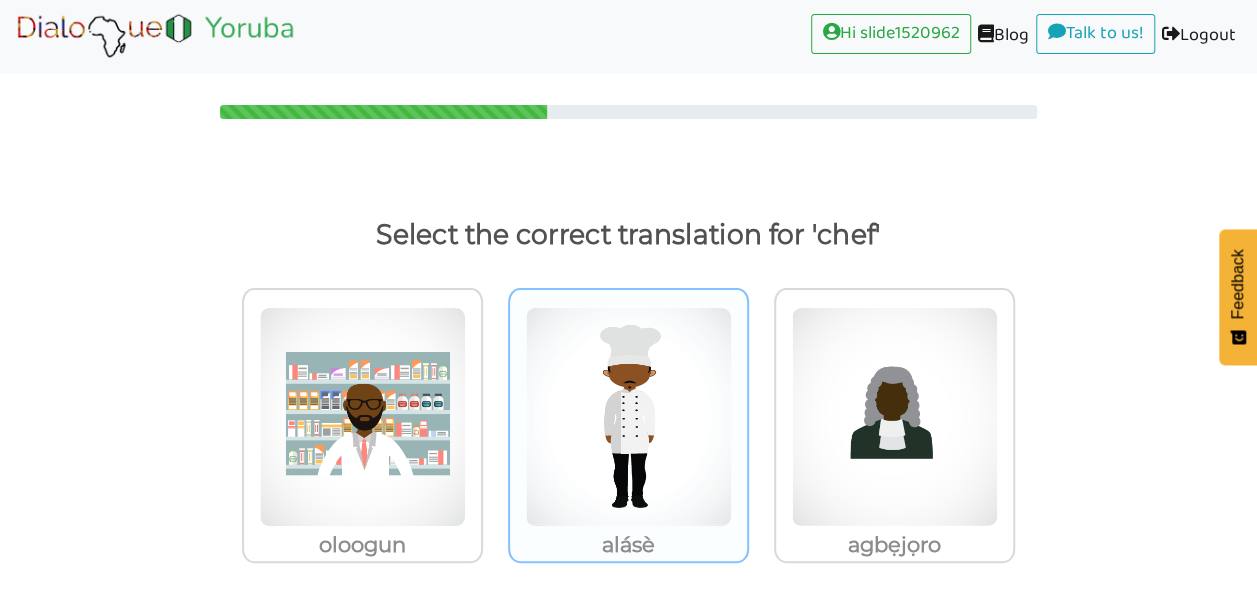 click on "alásè" at bounding box center [362, 545] 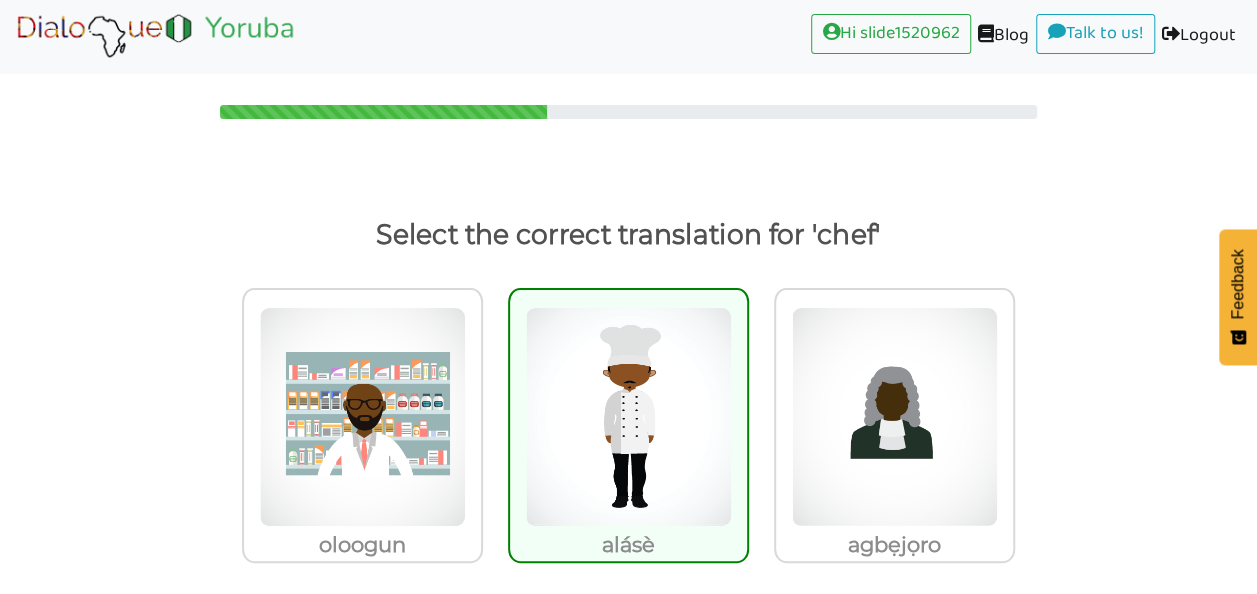 click at bounding box center [628, 417] 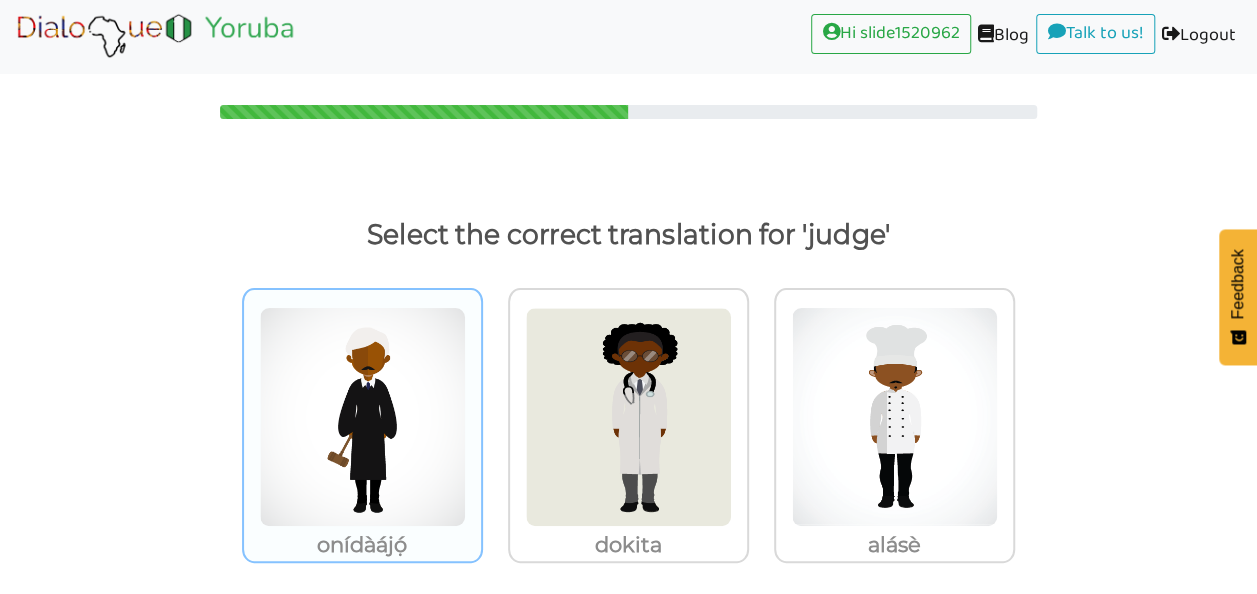 click at bounding box center [362, 417] 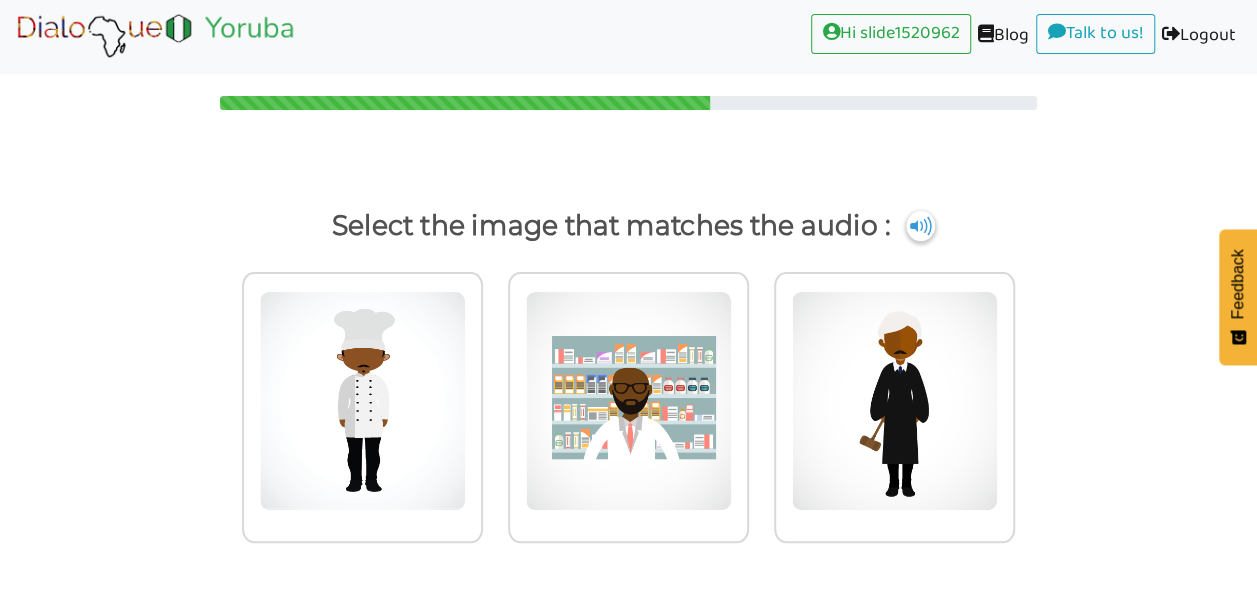 scroll, scrollTop: 9, scrollLeft: 0, axis: vertical 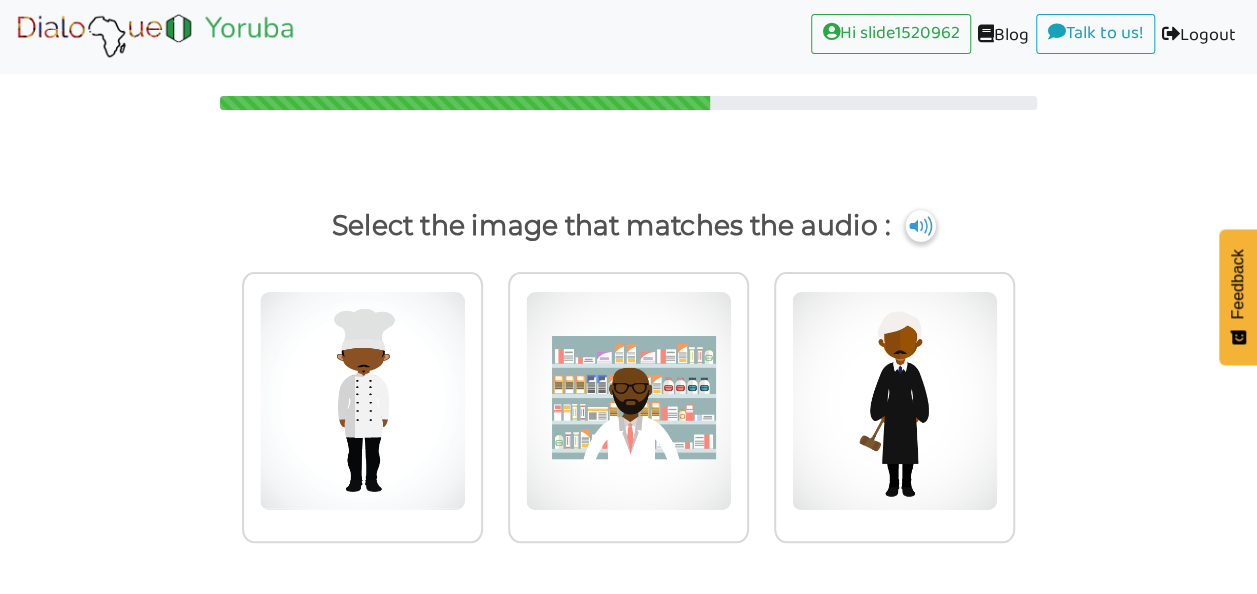 click at bounding box center [921, 226] 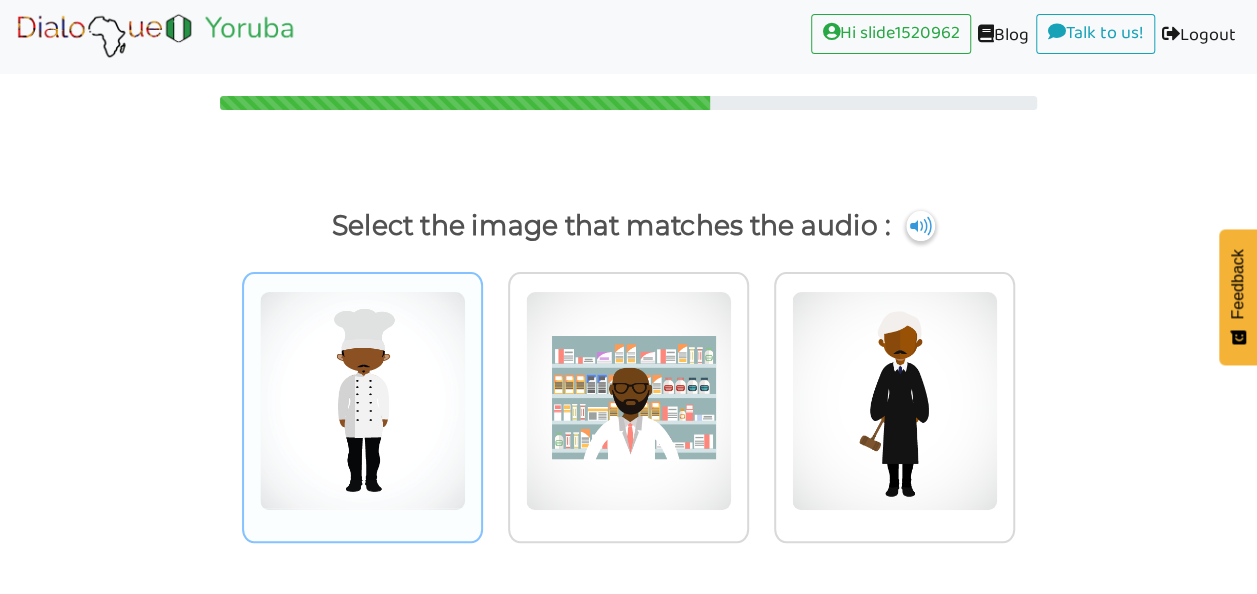 click at bounding box center (362, 401) 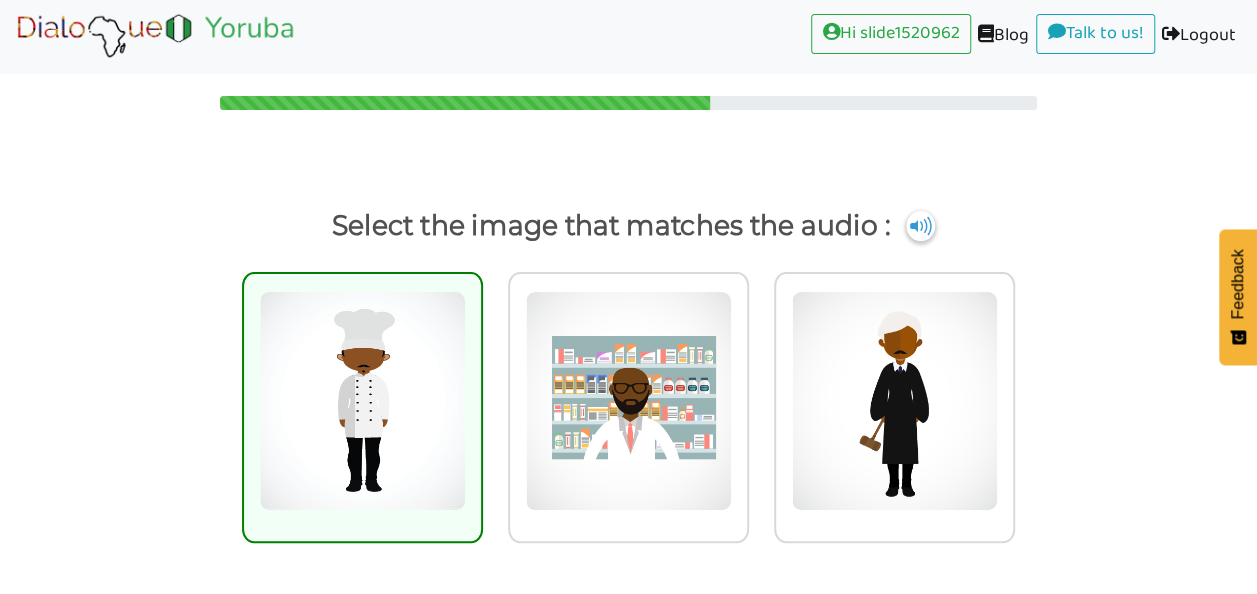 scroll, scrollTop: 14, scrollLeft: 0, axis: vertical 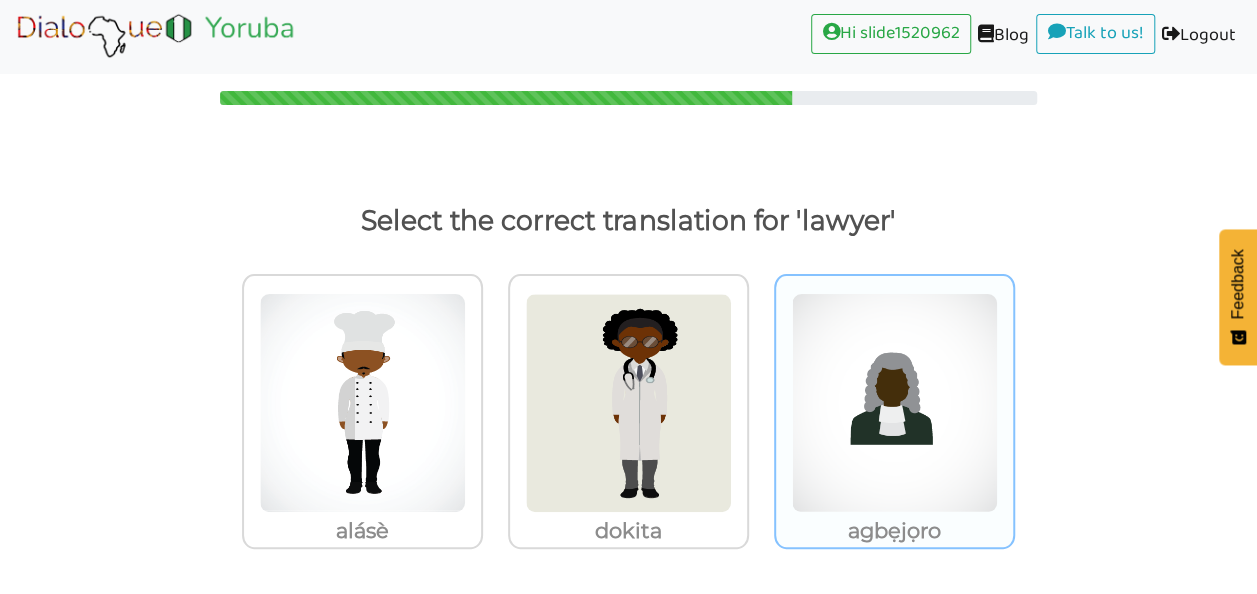 click at bounding box center (362, 403) 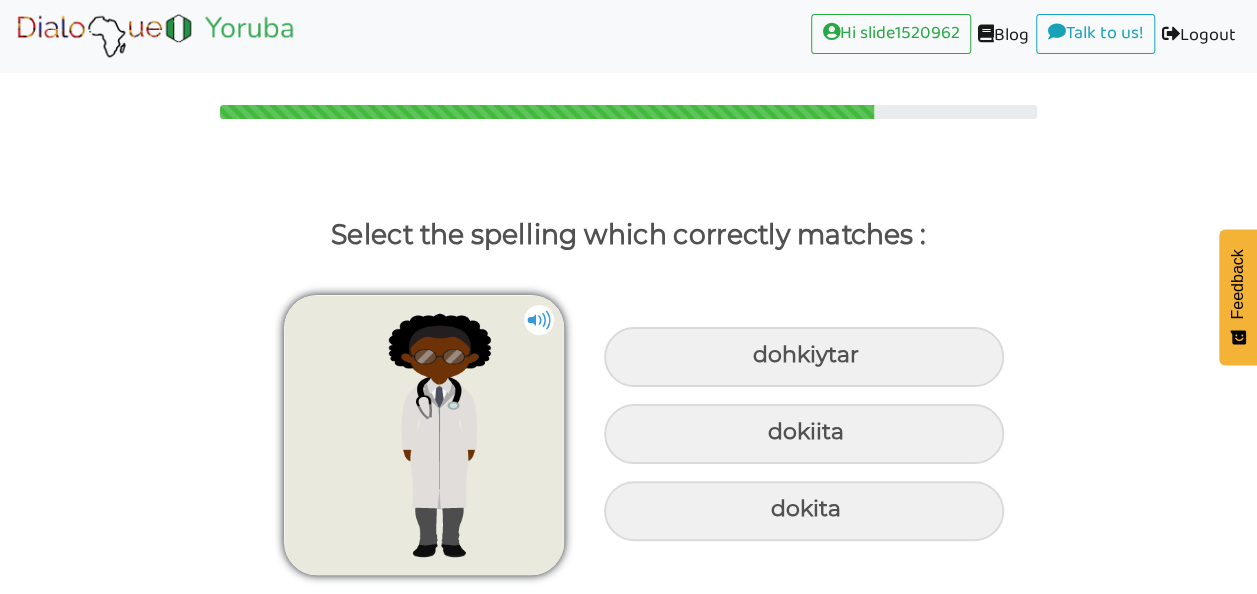 scroll, scrollTop: 0, scrollLeft: 0, axis: both 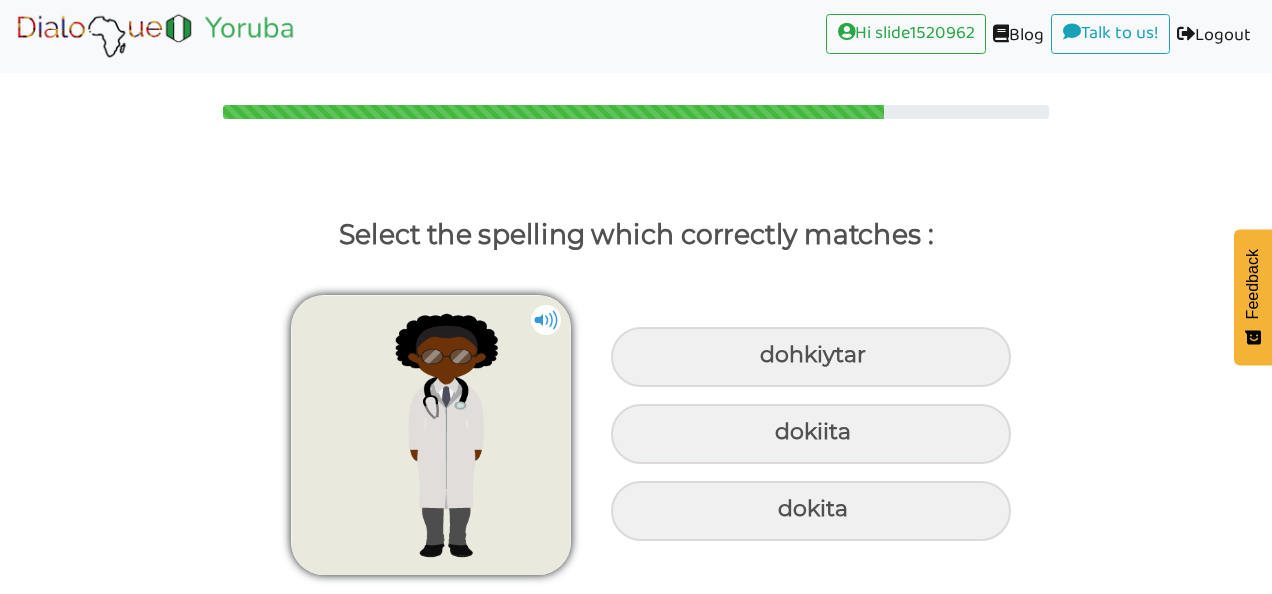 click at bounding box center [546, 320] 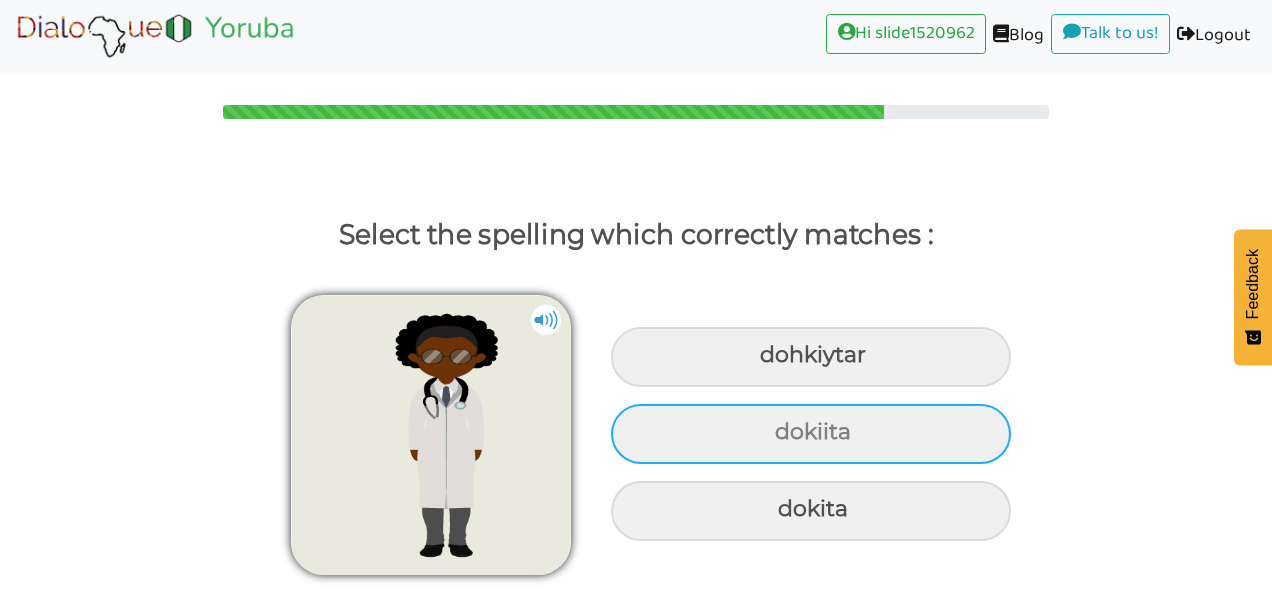 drag, startPoint x: 545, startPoint y: 305, endPoint x: 800, endPoint y: 439, distance: 288.06424 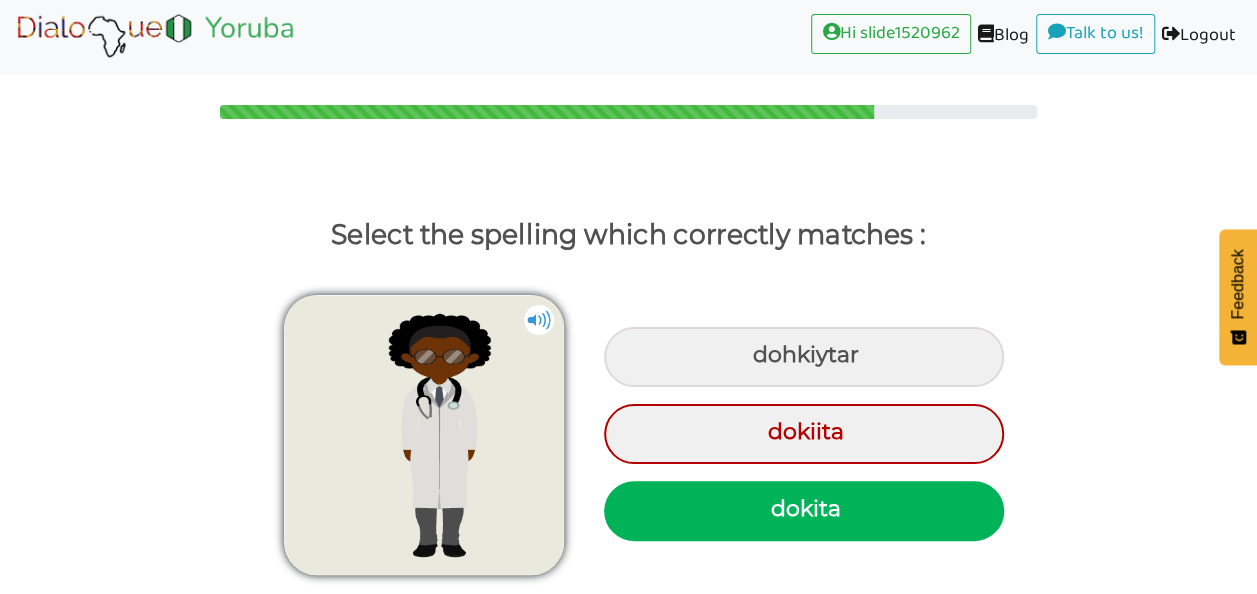 click on "dokita" at bounding box center [804, 511] 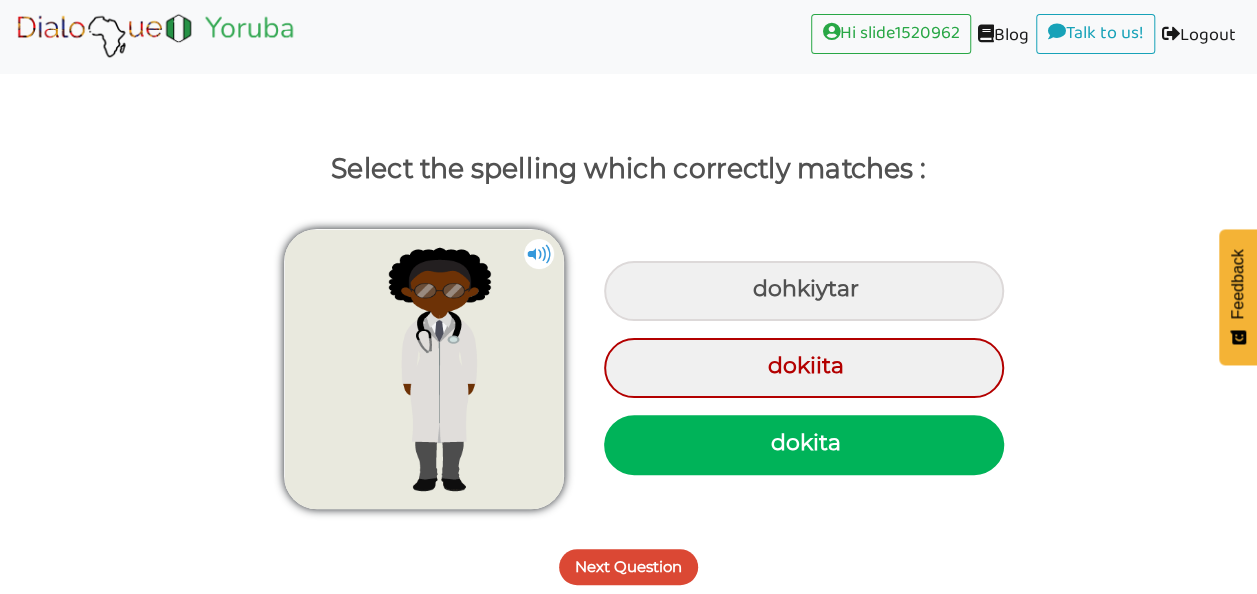 click on "Next Question" at bounding box center [628, 567] 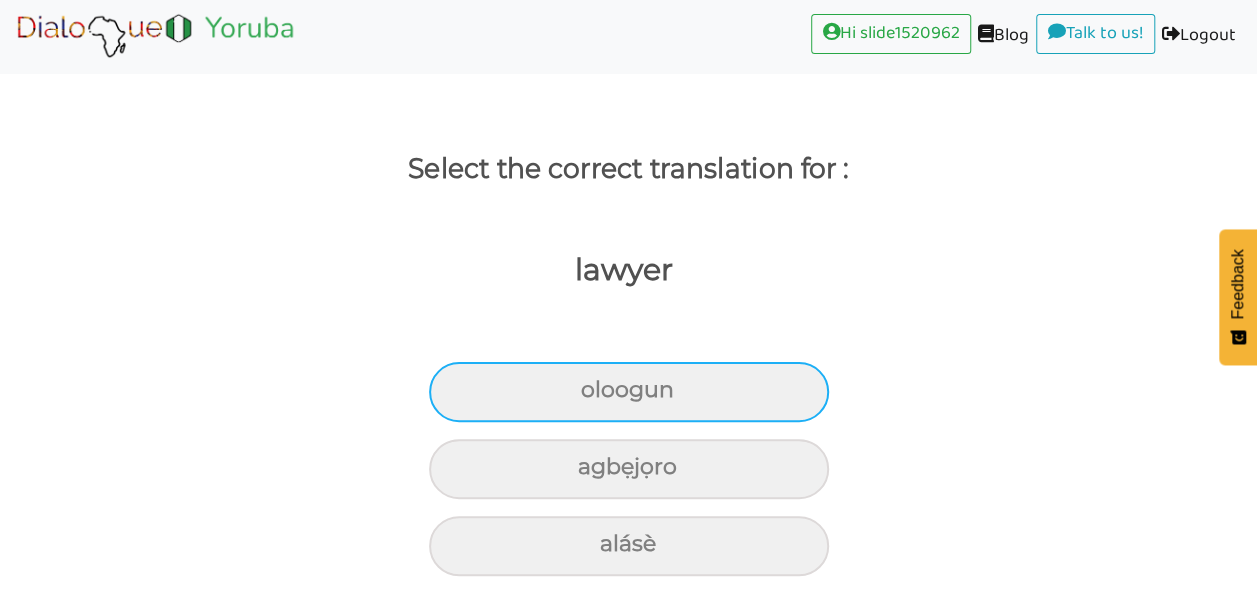 click on "oloogun" at bounding box center [629, 392] 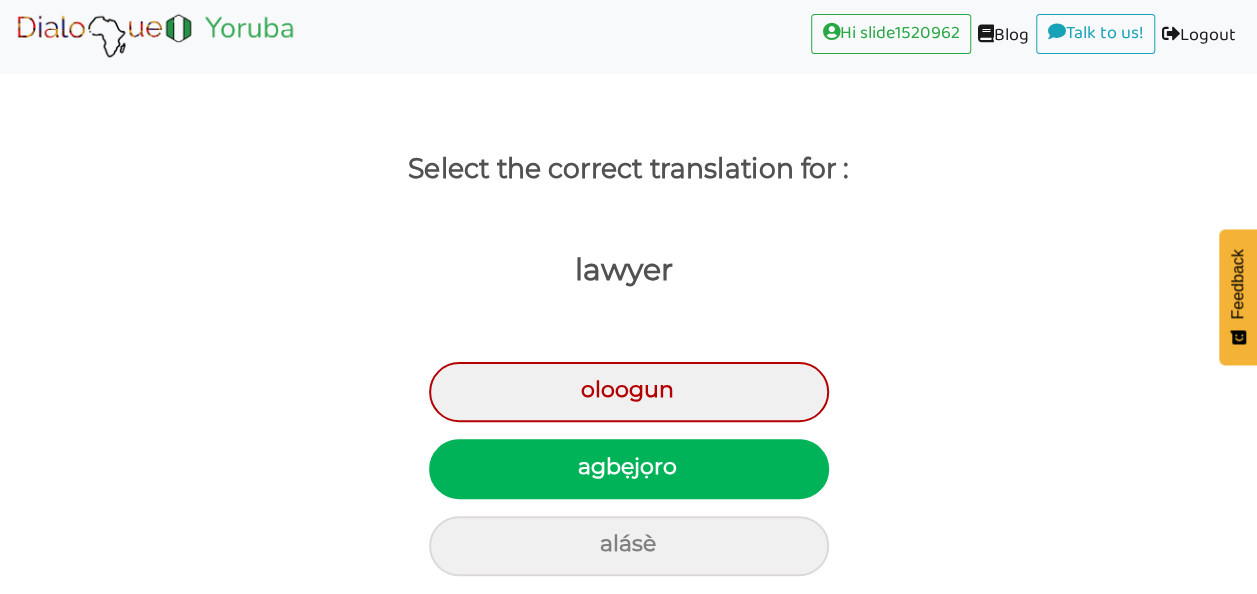 click on "agbẹjọro" at bounding box center [629, 469] 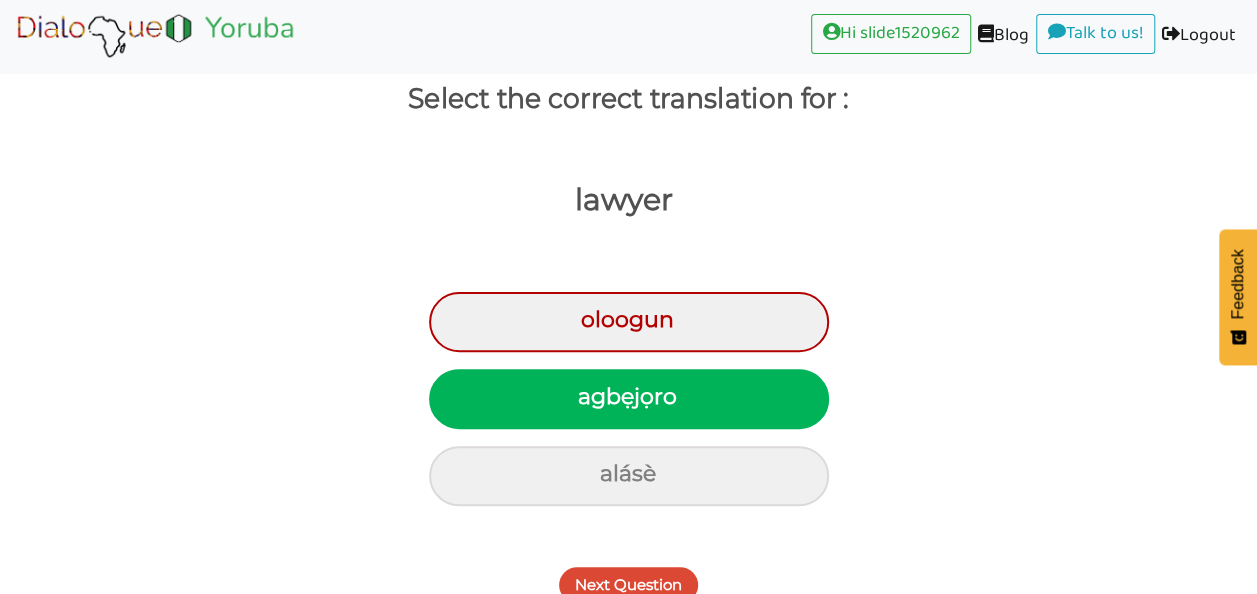scroll, scrollTop: 154, scrollLeft: 0, axis: vertical 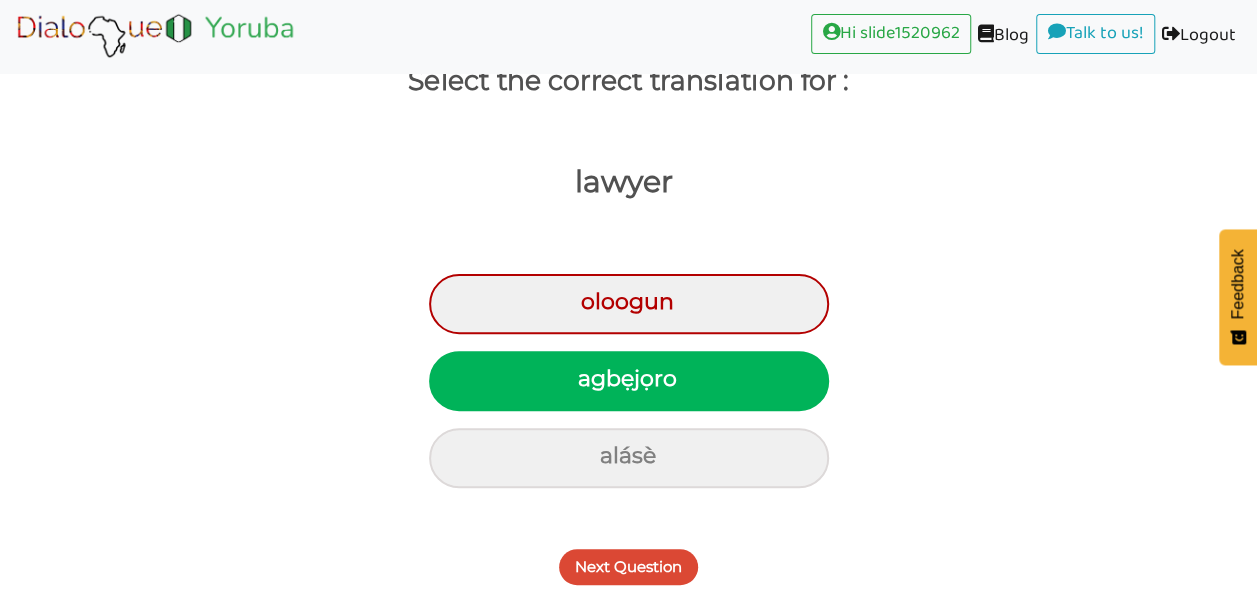 click on "Next Question" at bounding box center (628, 567) 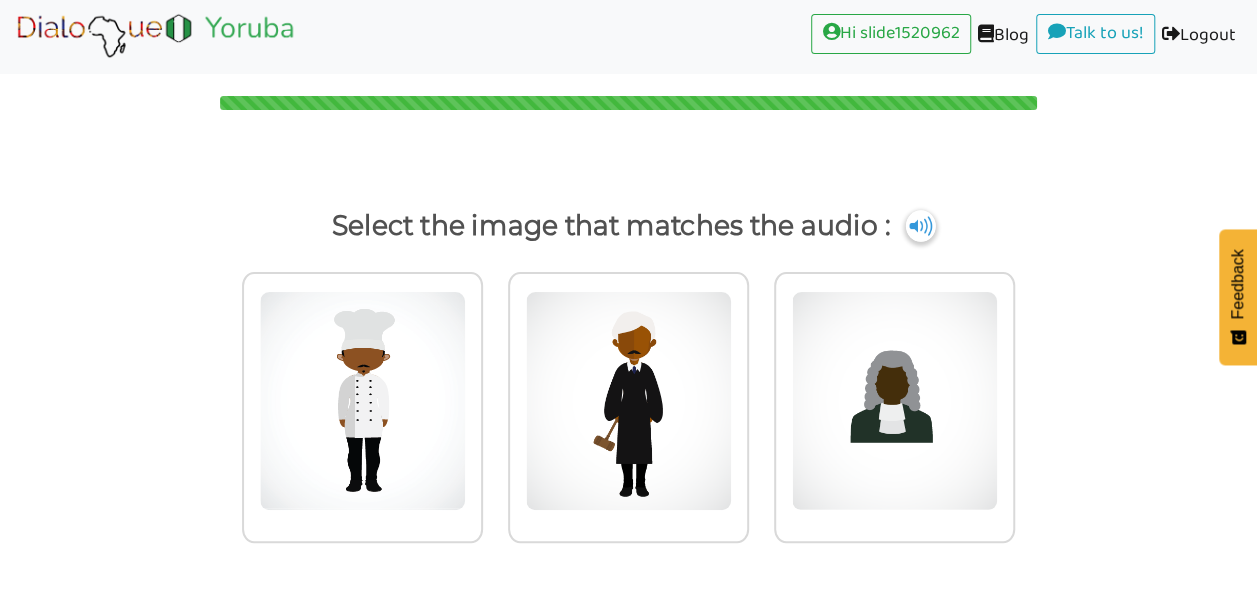 click at bounding box center (921, 226) 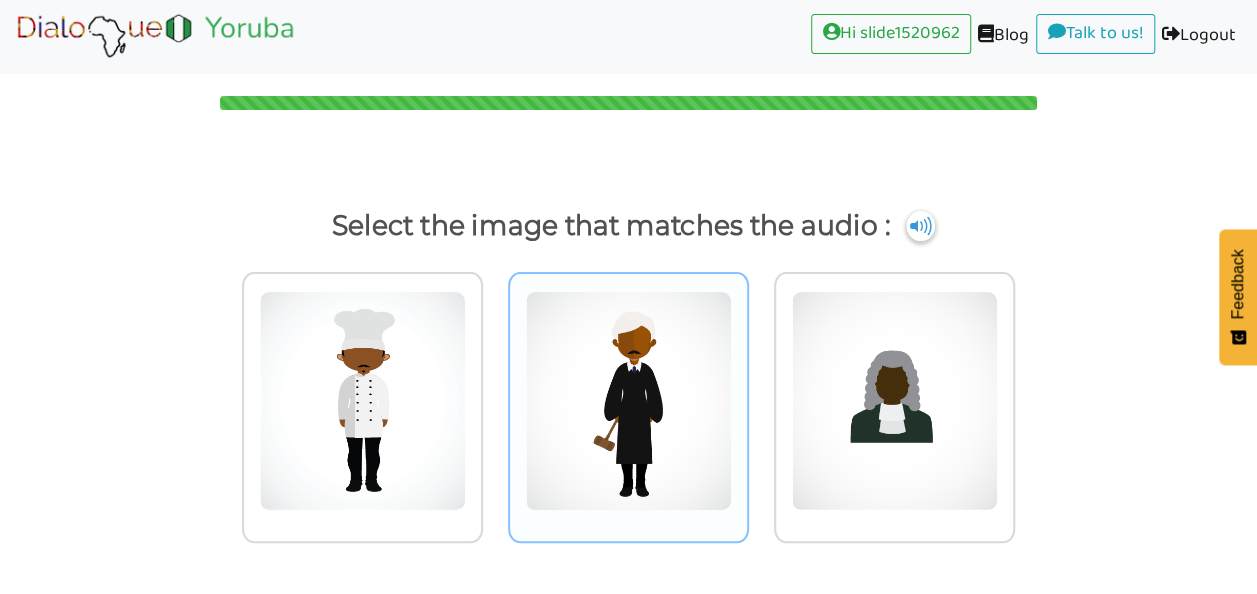 click at bounding box center [362, 401] 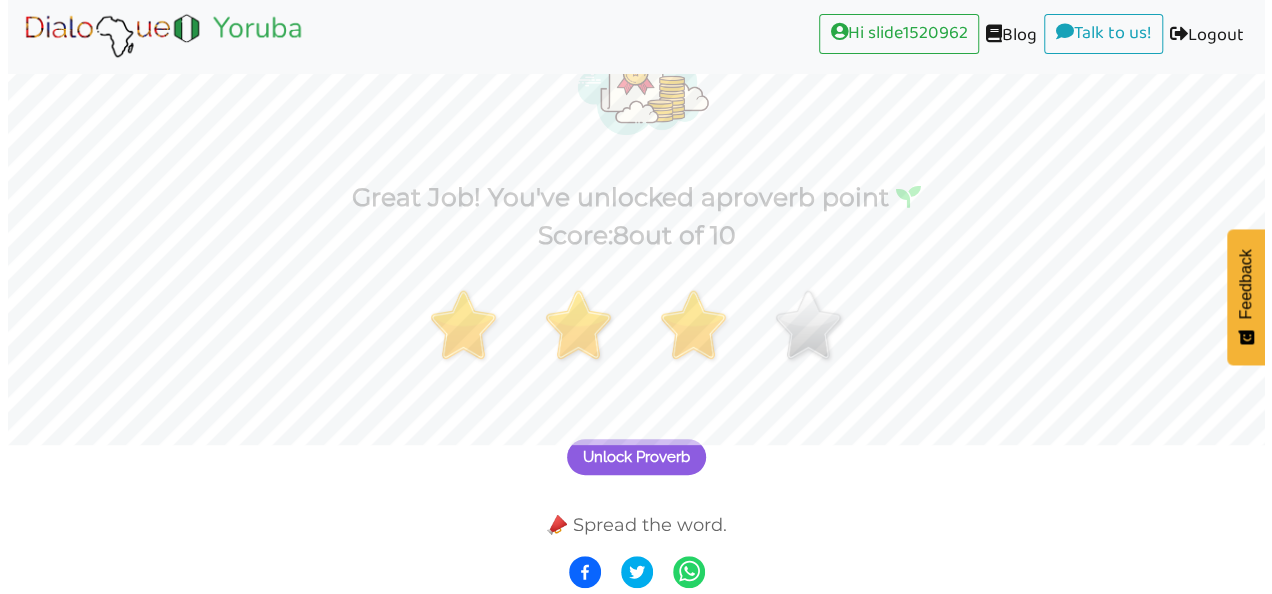 scroll, scrollTop: 148, scrollLeft: 0, axis: vertical 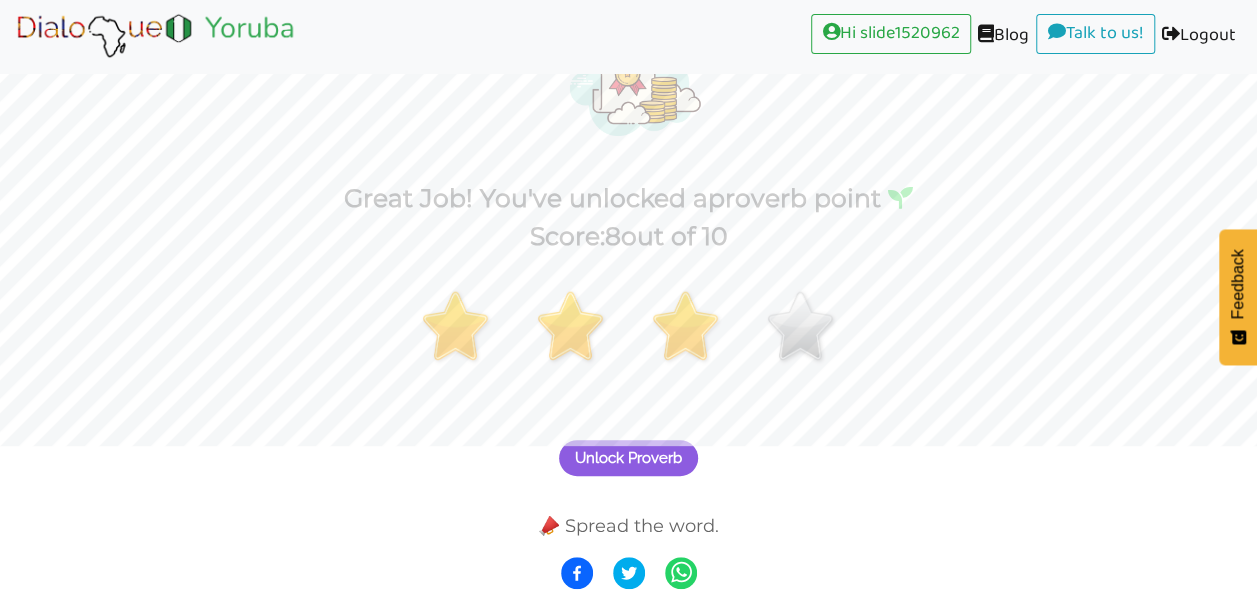 click on "Unlock Proverb" at bounding box center [628, 446] 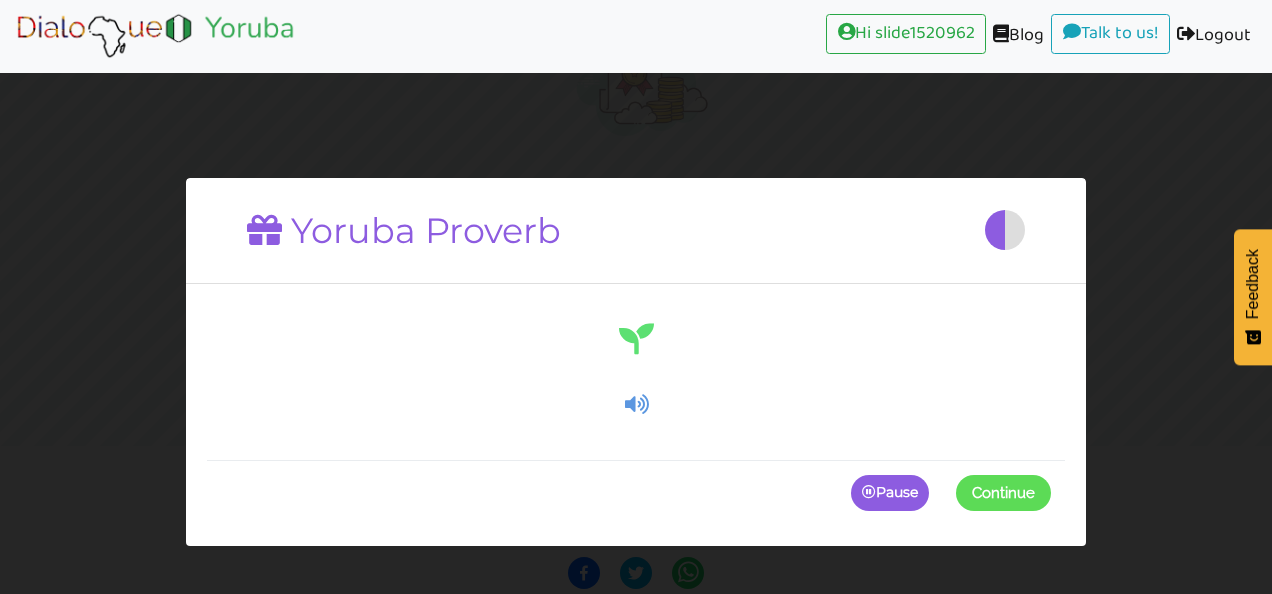 click at bounding box center (637, 404) 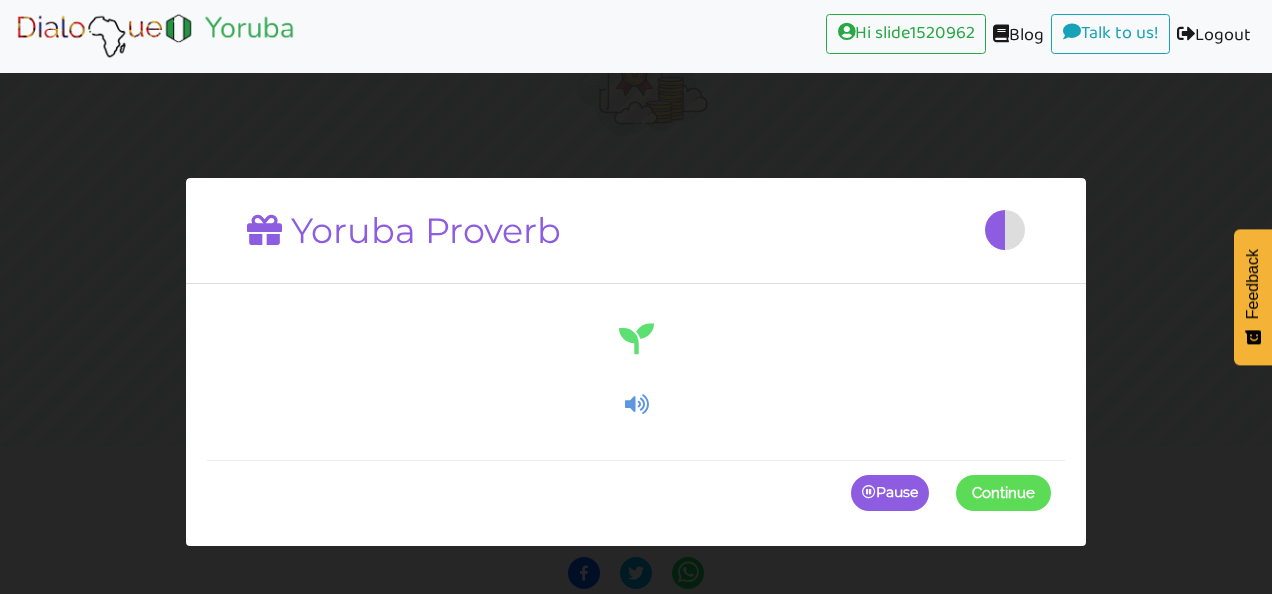 click at bounding box center (637, 404) 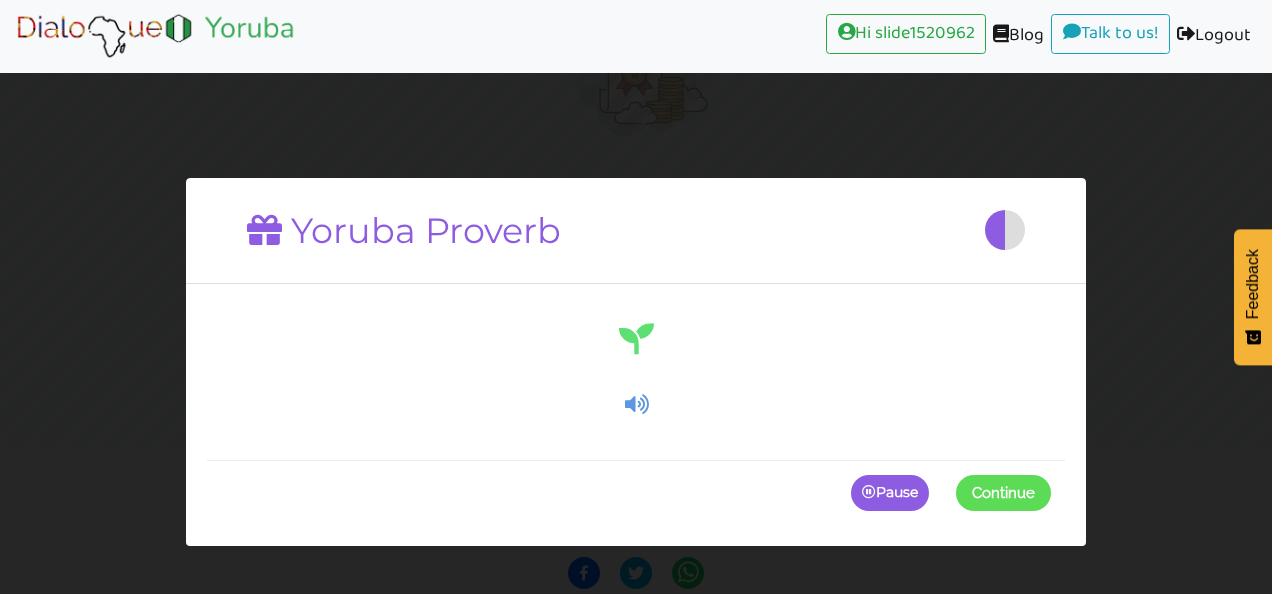 click at bounding box center [637, 404] 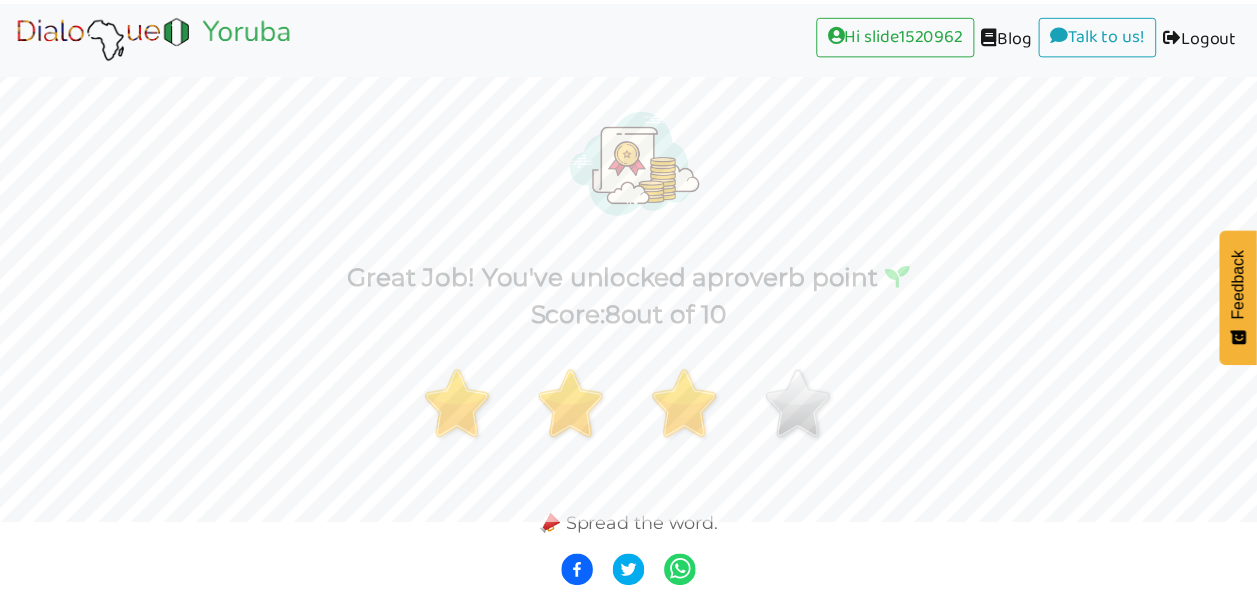 scroll, scrollTop: 69, scrollLeft: 0, axis: vertical 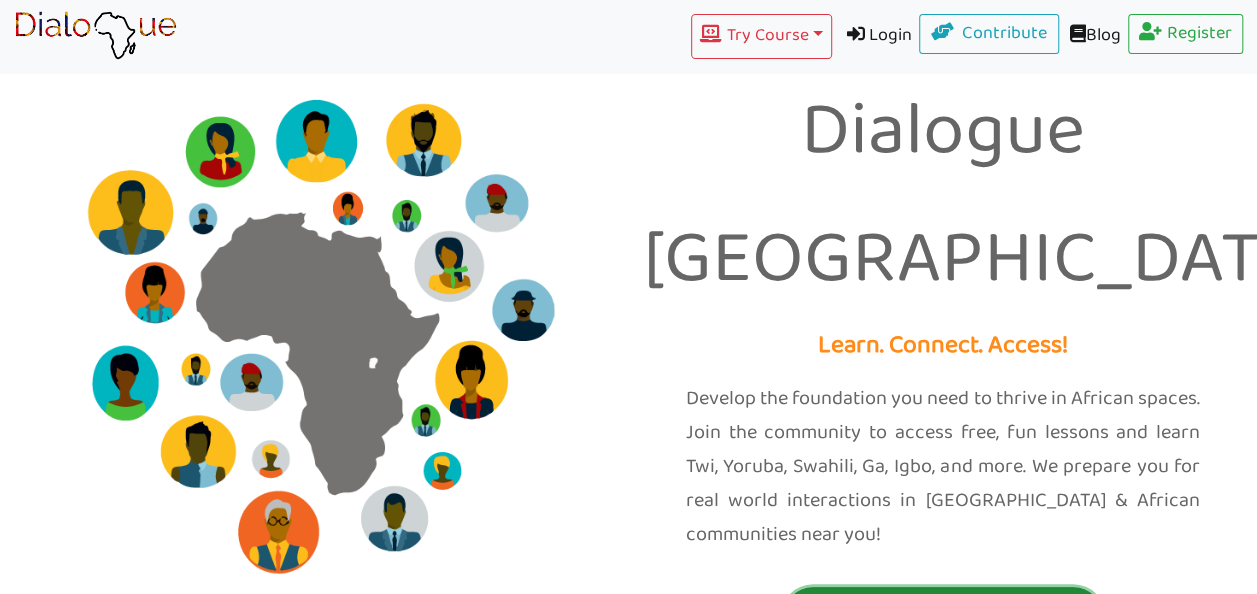 click on "Start Free Lessons" at bounding box center (943, 617) 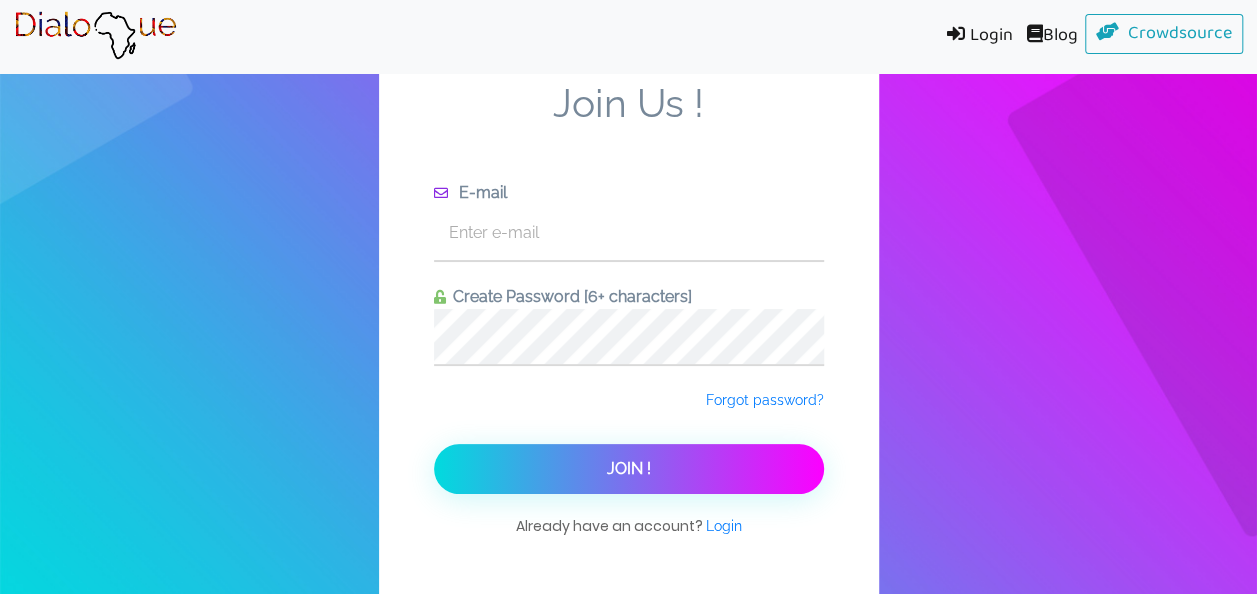 click at bounding box center [958, 33] 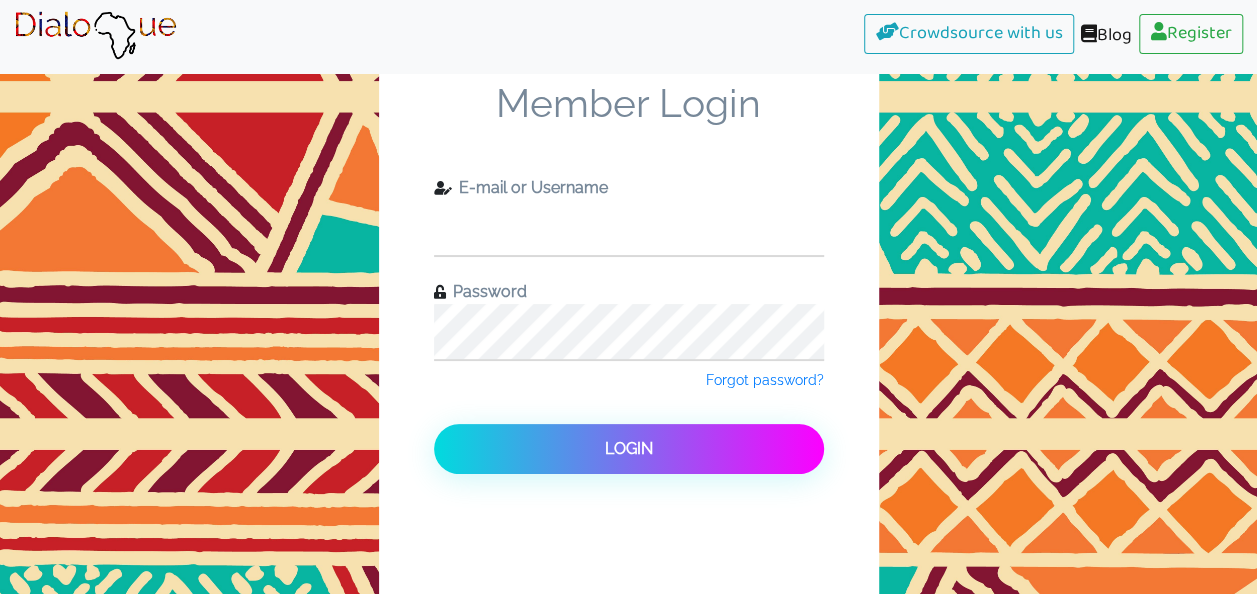 type on "slide152@gmail.com" 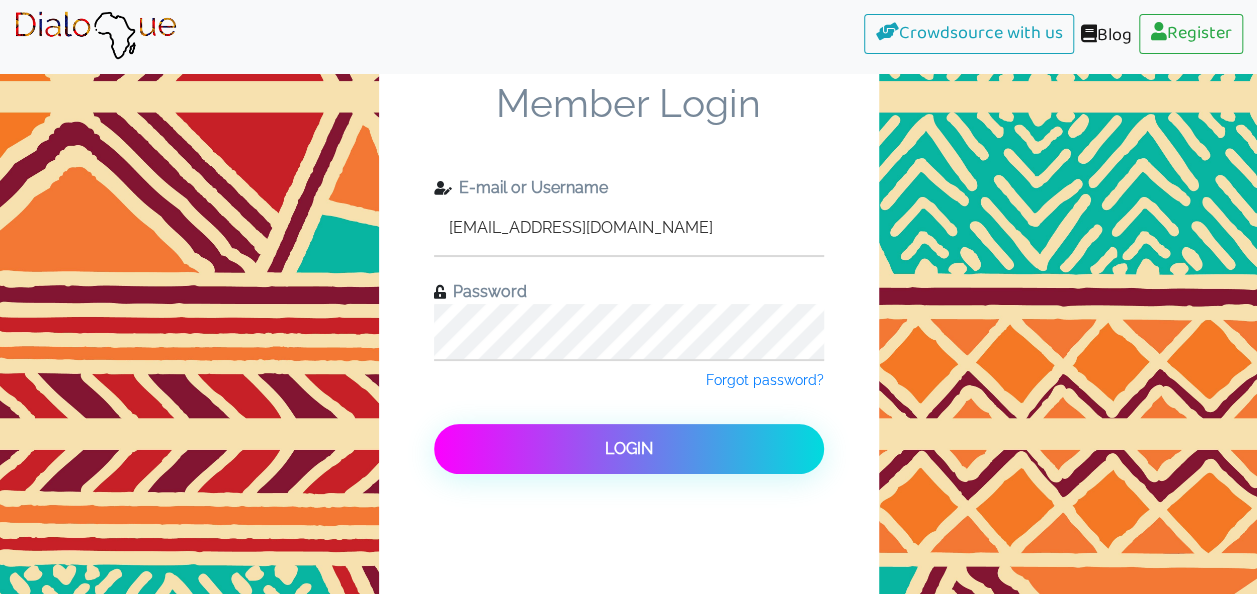 click on "Login" at bounding box center [629, 449] 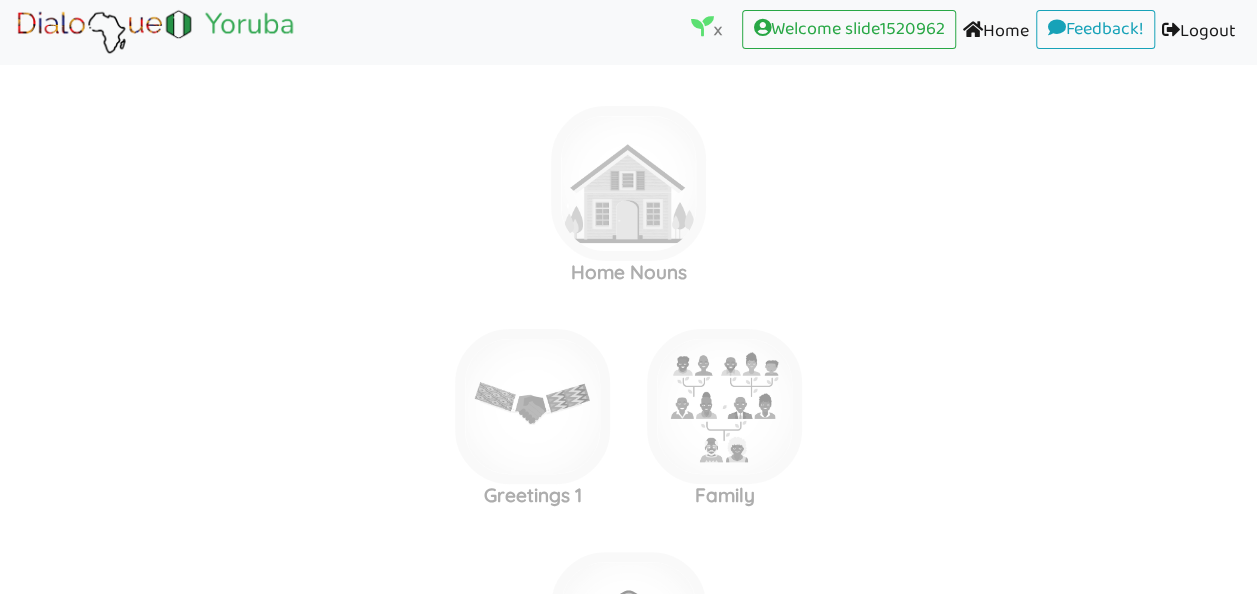 click at bounding box center [628, 183] 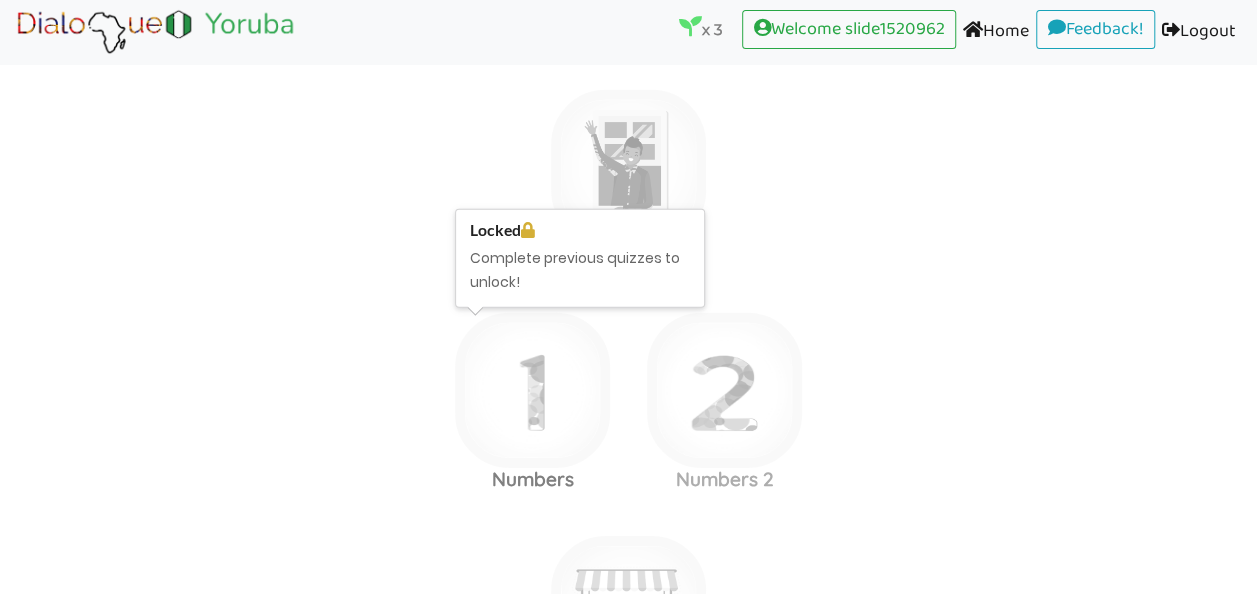 scroll, scrollTop: 2915, scrollLeft: 0, axis: vertical 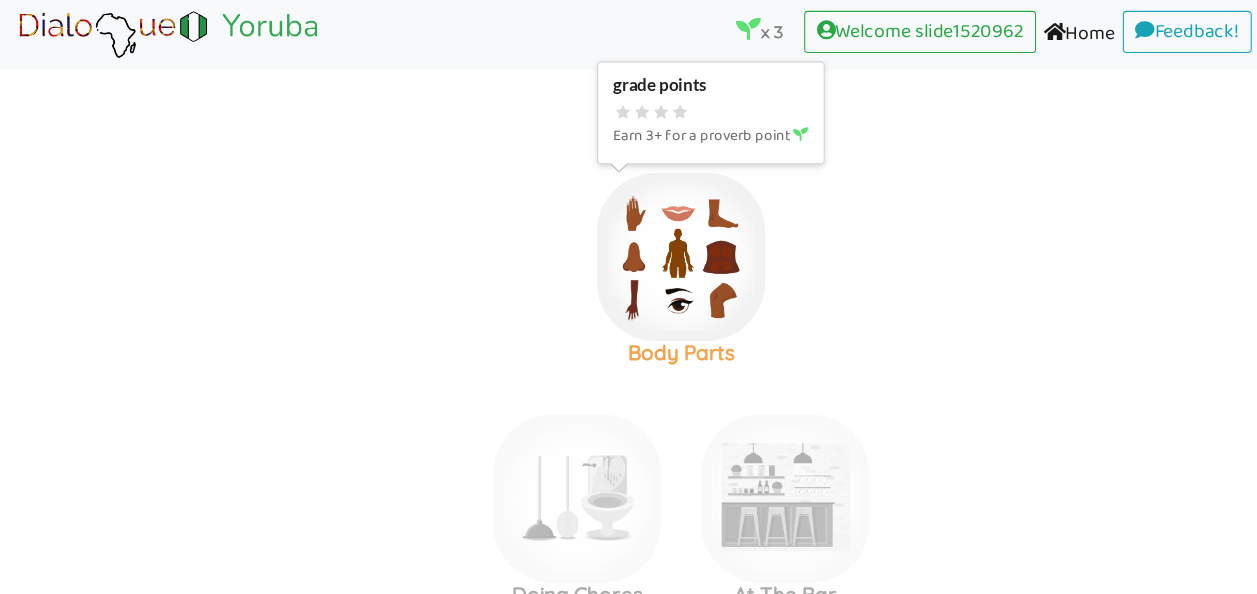 click at bounding box center (628, -1101) 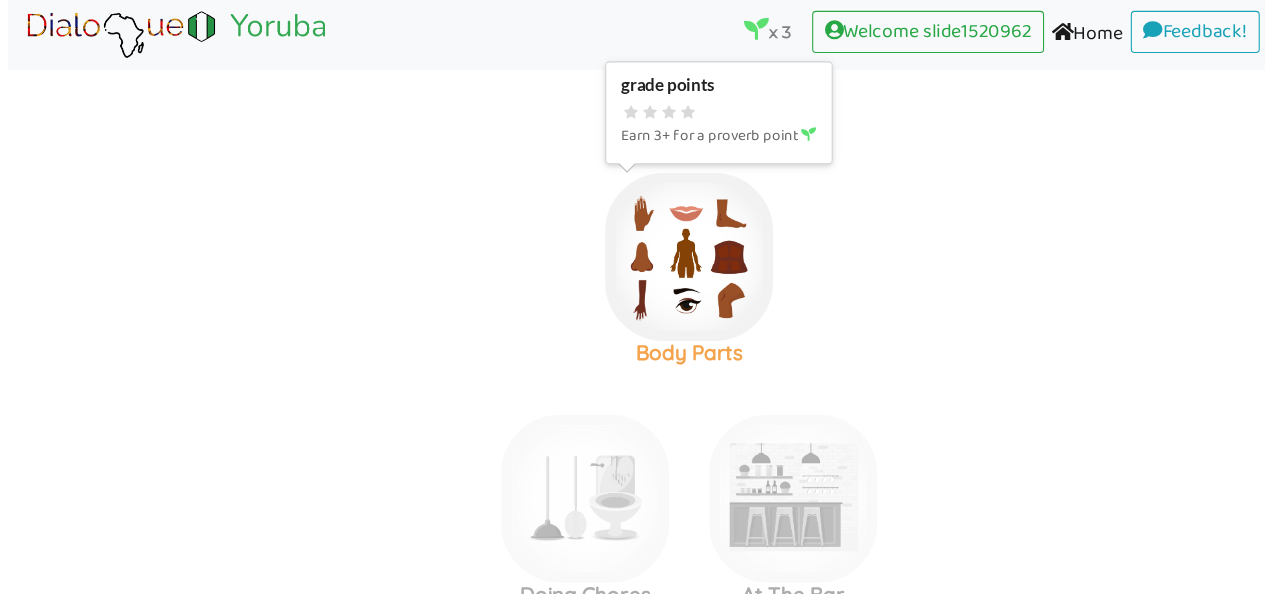 scroll, scrollTop: 0, scrollLeft: 0, axis: both 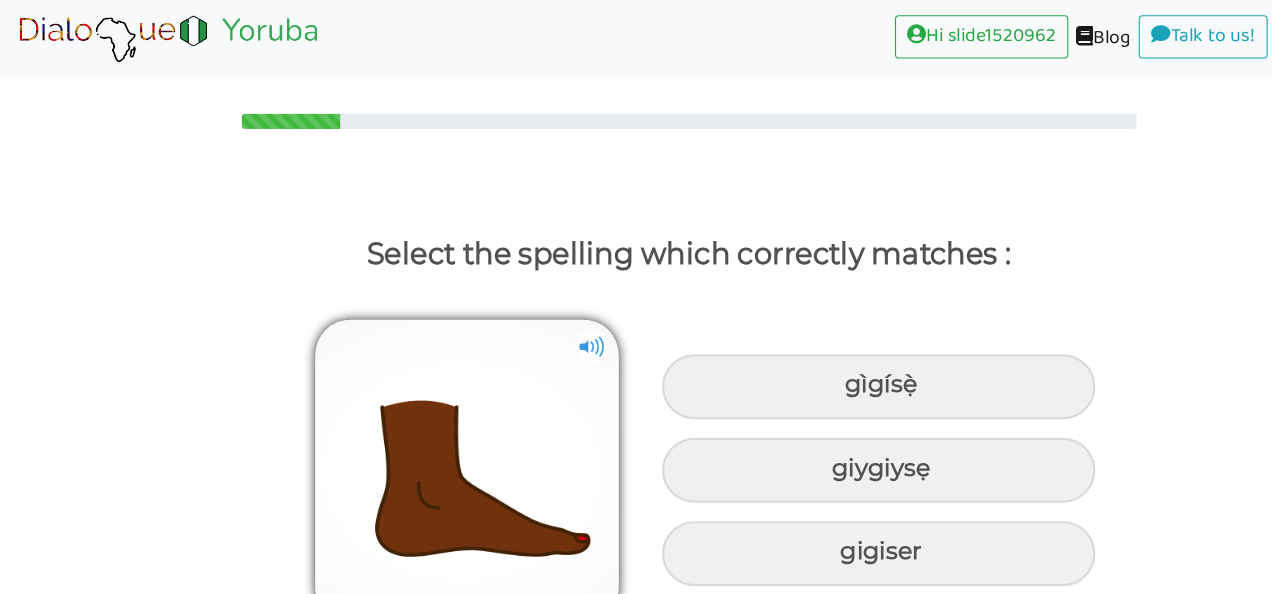 click at bounding box center [546, 320] 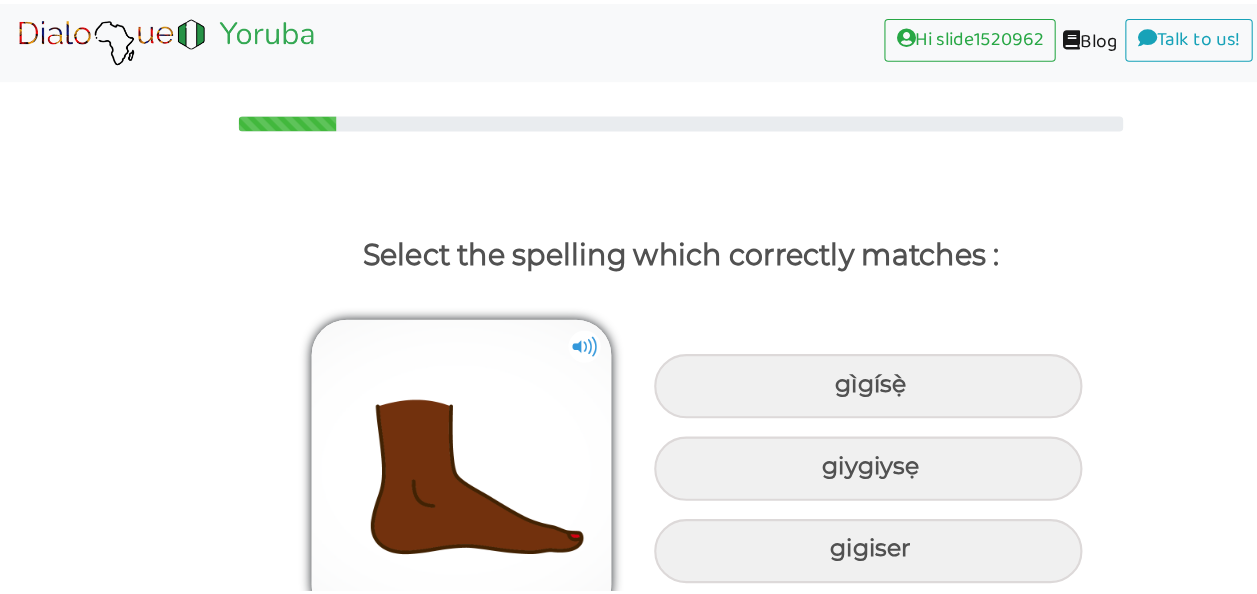scroll, scrollTop: 0, scrollLeft: 0, axis: both 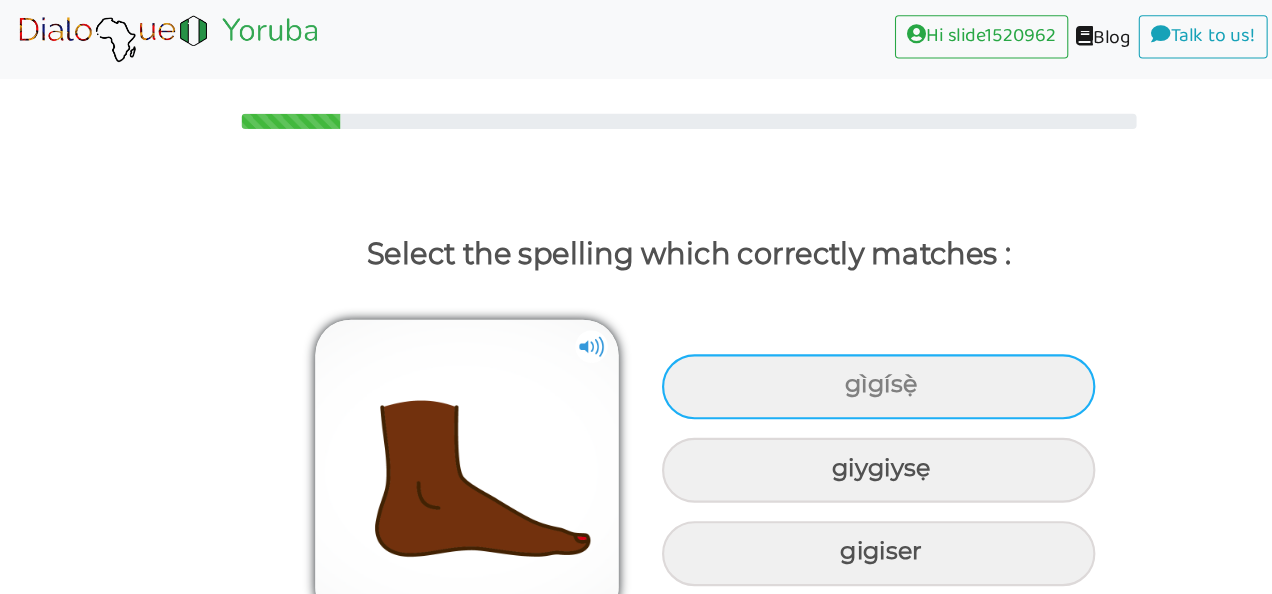click on "gìgísẹ̀" at bounding box center [811, 357] 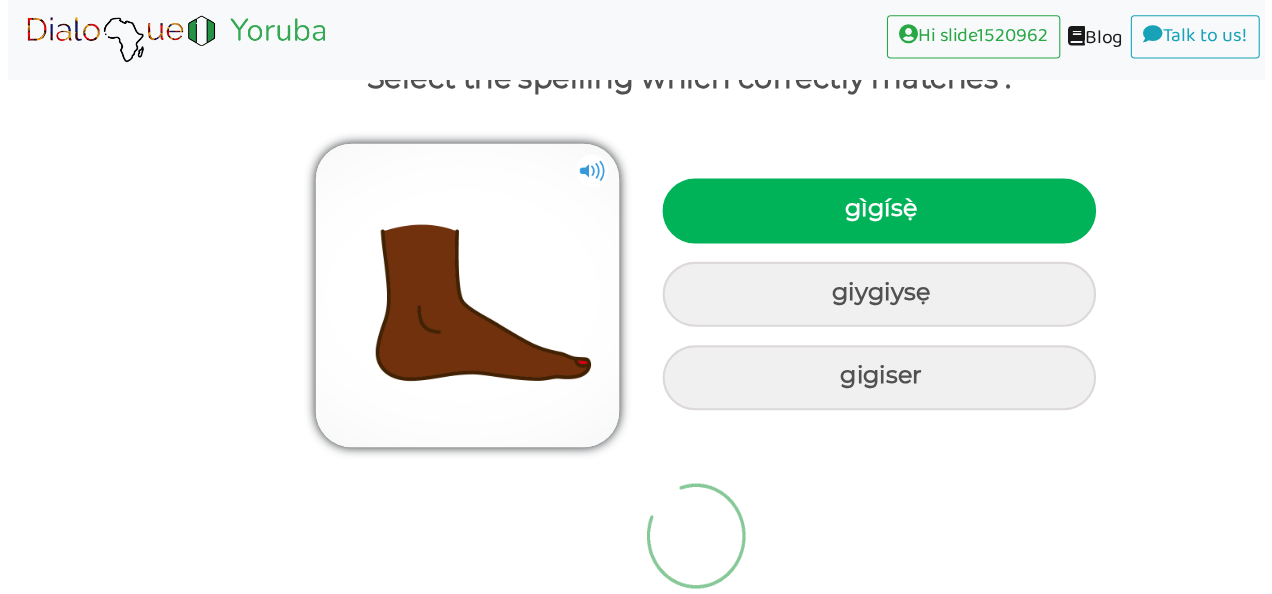 scroll, scrollTop: 0, scrollLeft: 0, axis: both 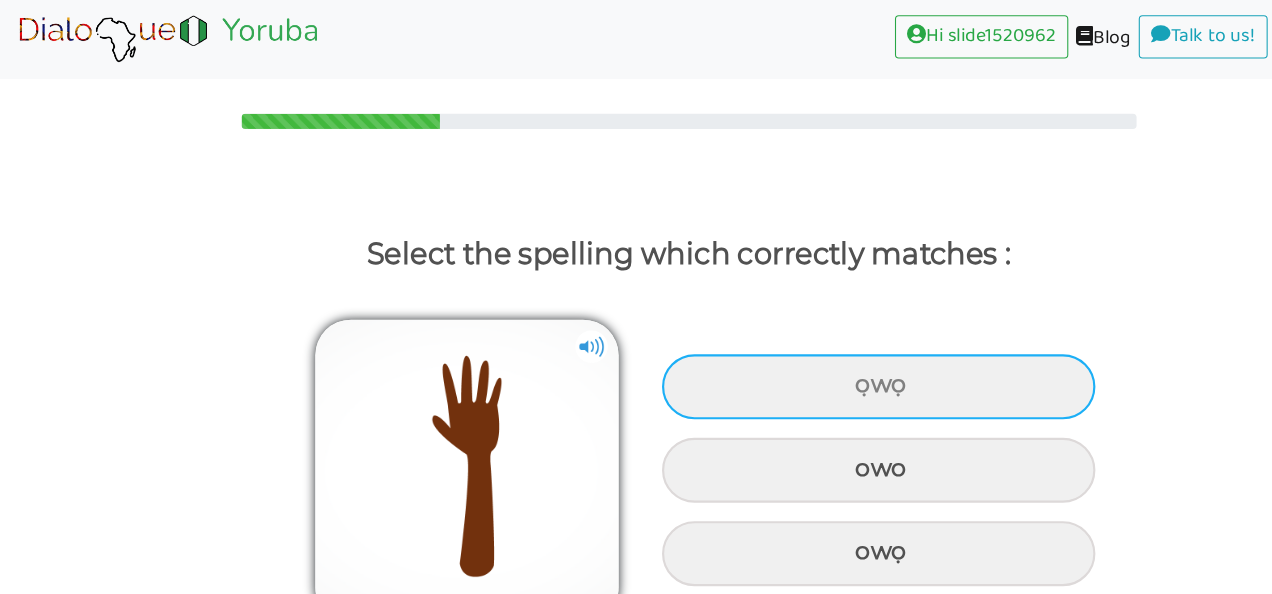 click on "ọwọ" at bounding box center [811, 357] 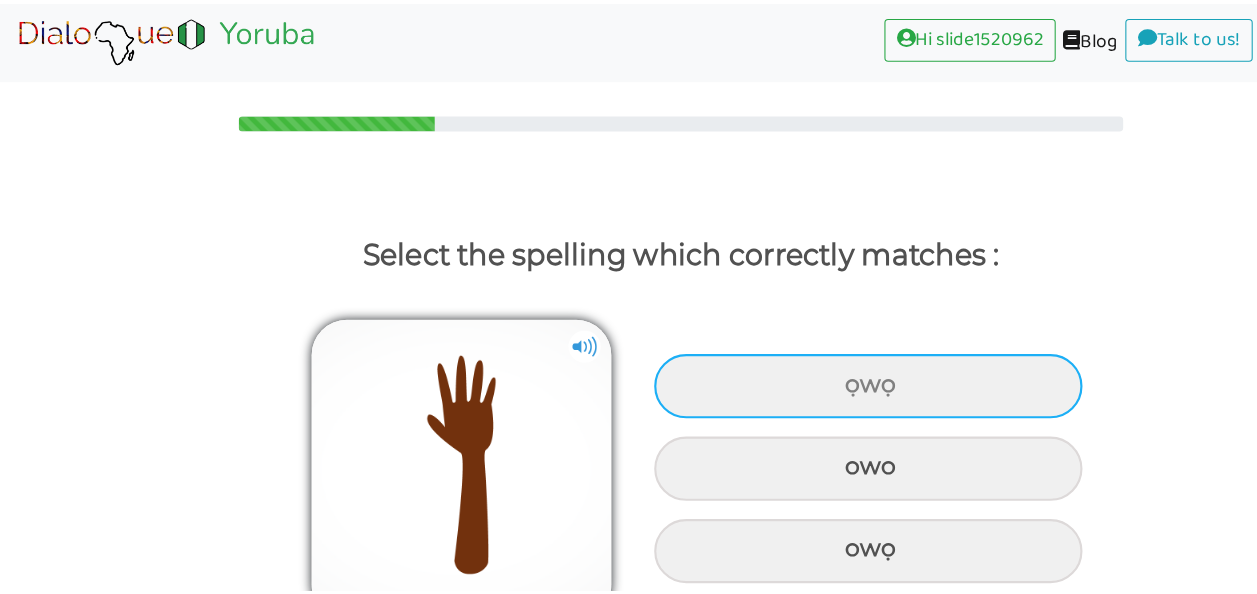 scroll, scrollTop: 162, scrollLeft: 0, axis: vertical 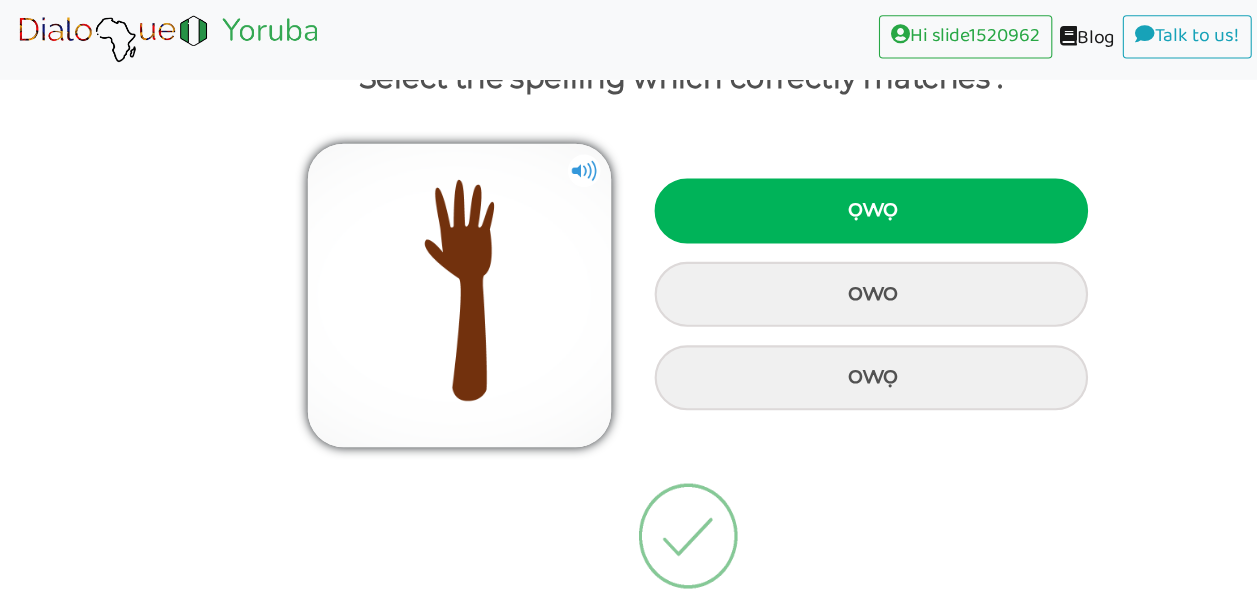 click at bounding box center [635, 495] 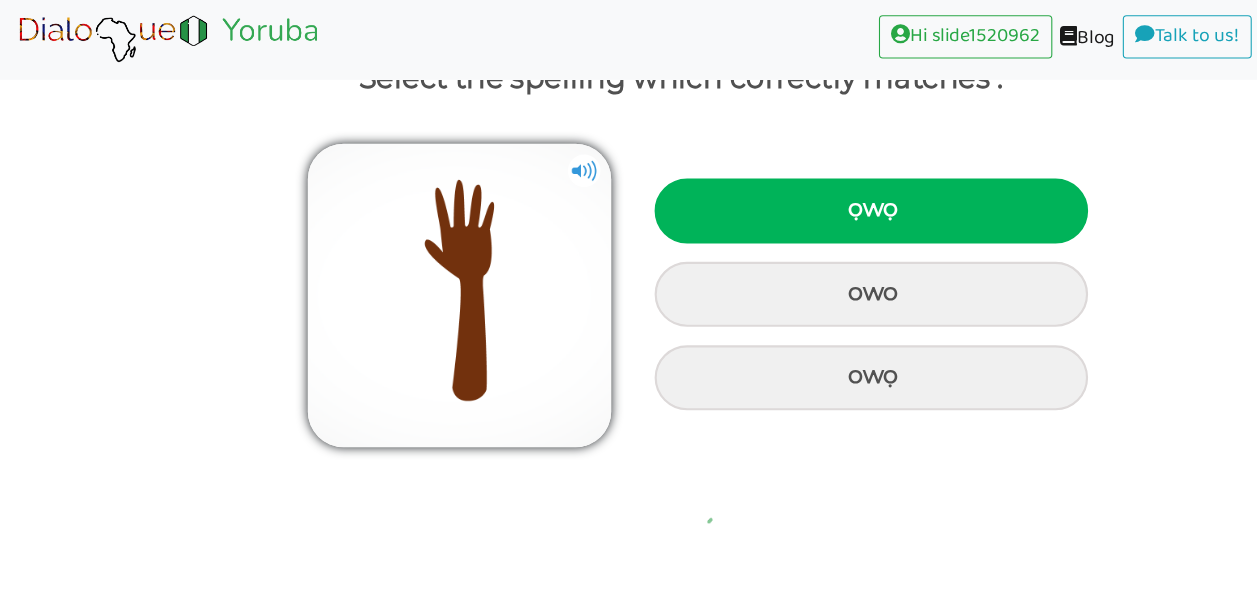 scroll, scrollTop: 20, scrollLeft: 0, axis: vertical 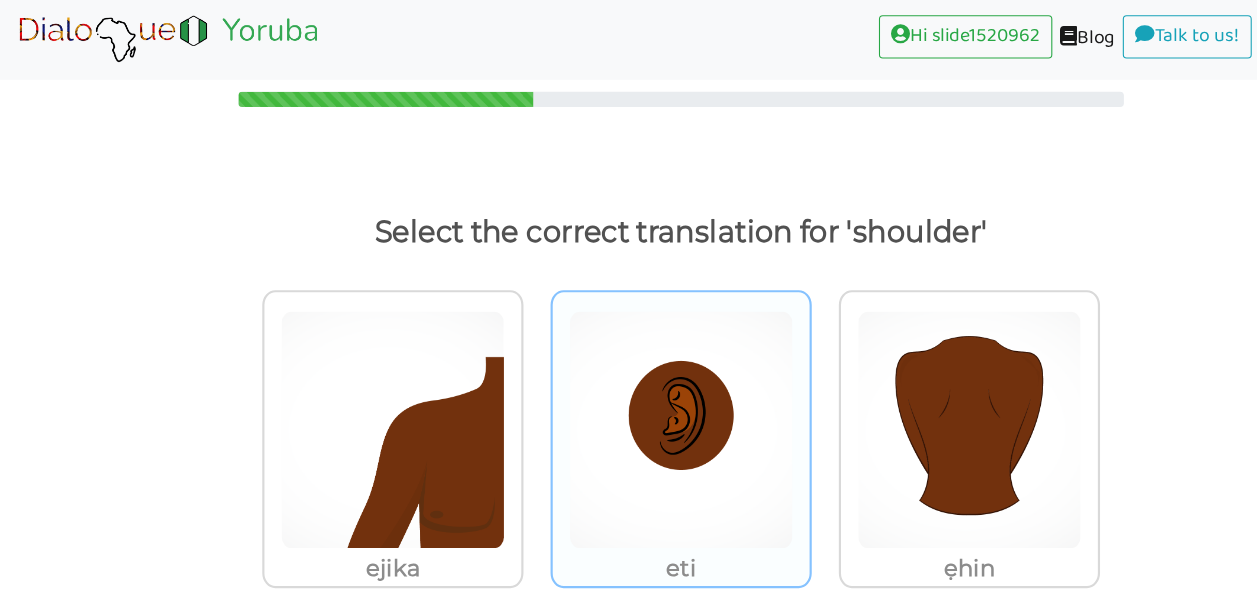 click at bounding box center (362, 397) 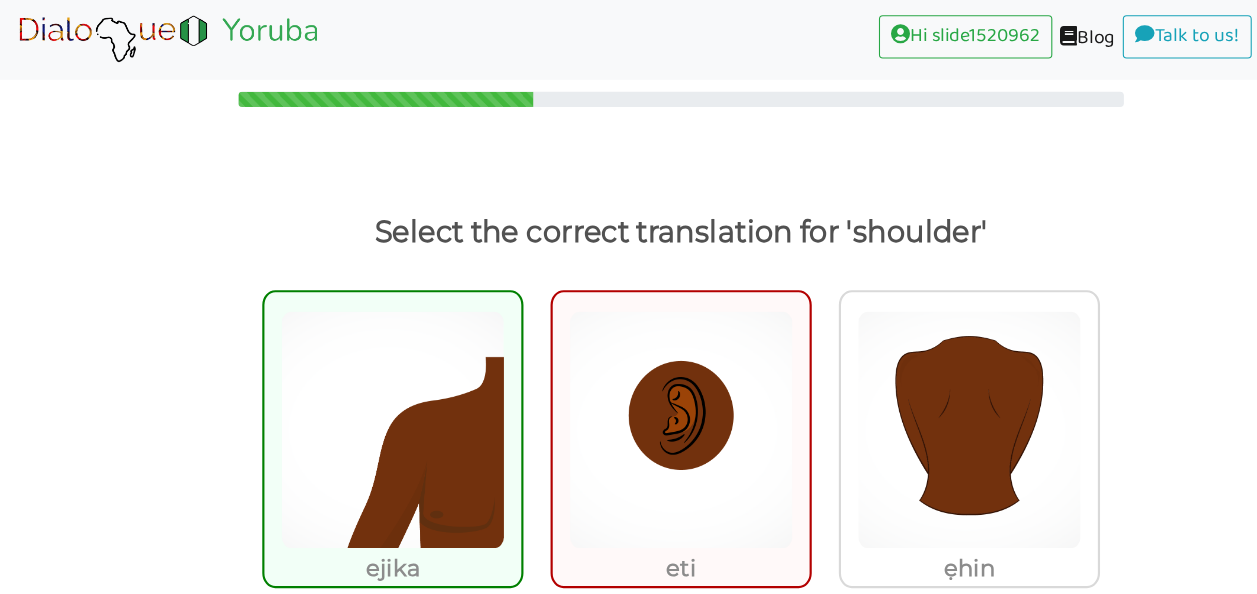 scroll, scrollTop: 99, scrollLeft: 0, axis: vertical 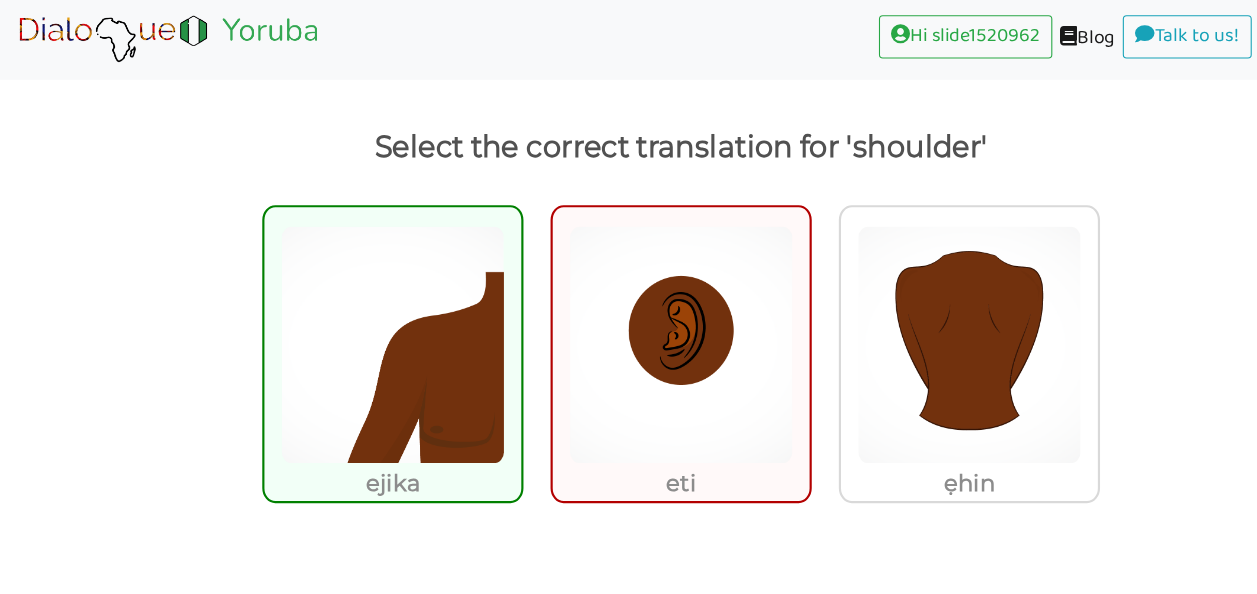 click on "Next Question" at bounding box center [628, 566] 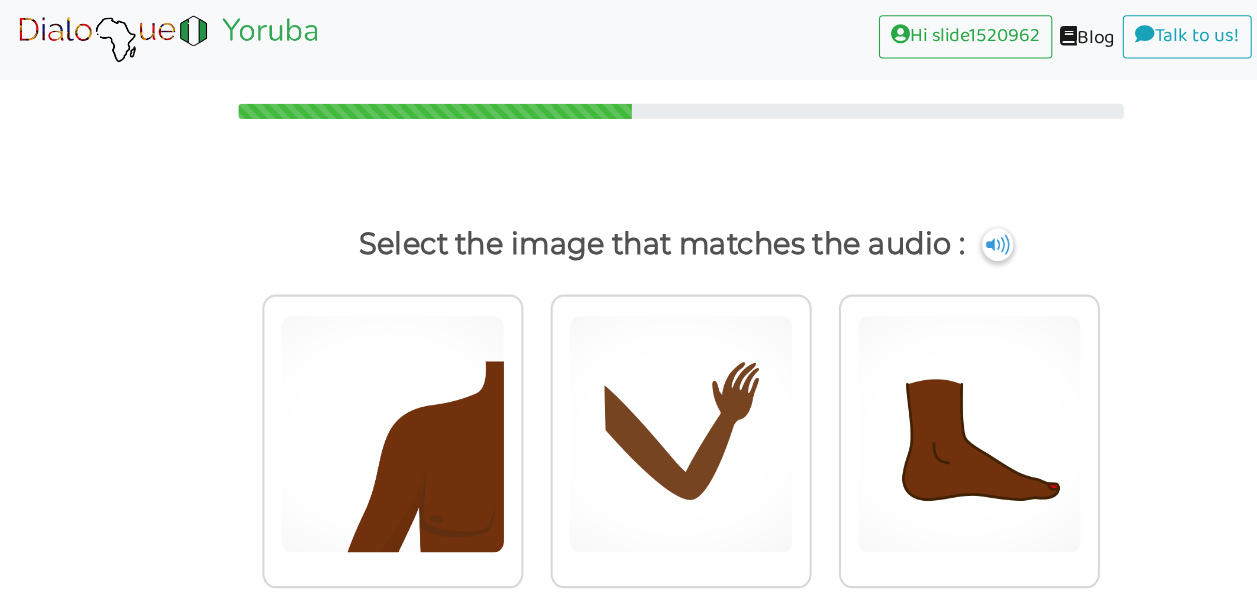 scroll, scrollTop: 9, scrollLeft: 0, axis: vertical 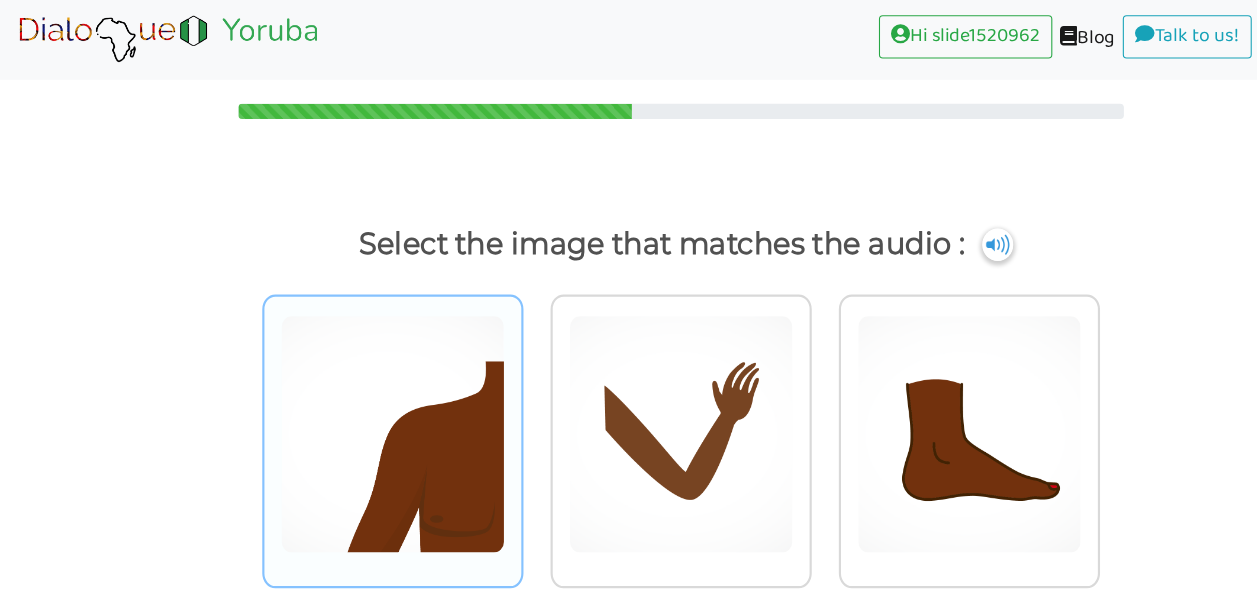 click at bounding box center [362, 401] 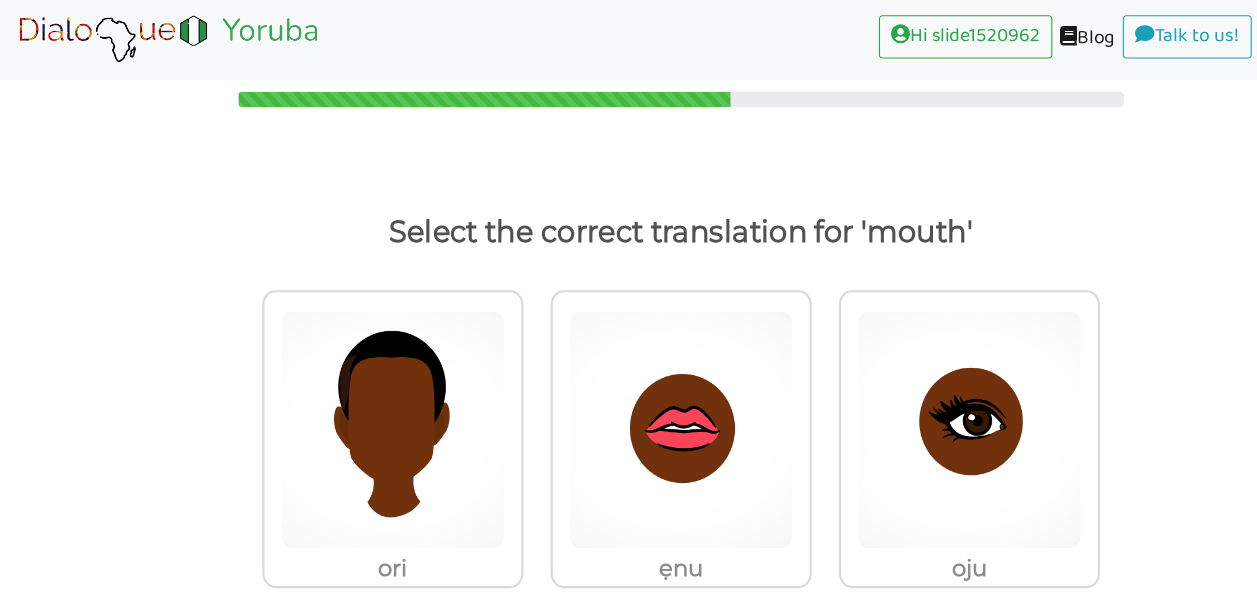 scroll, scrollTop: 20, scrollLeft: 0, axis: vertical 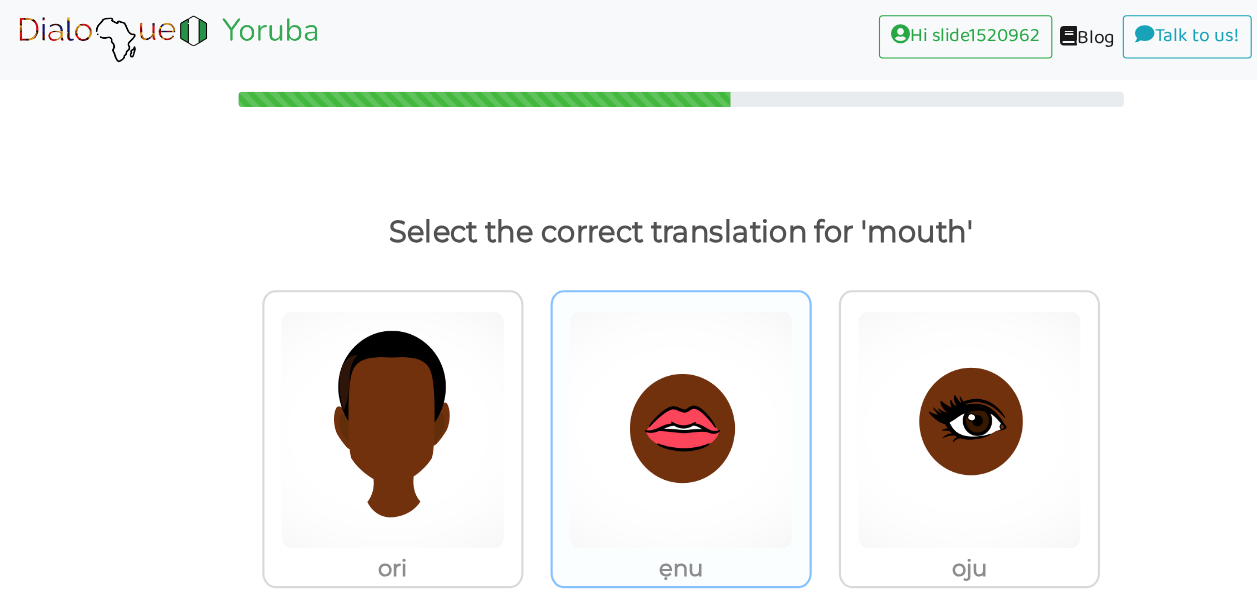 click at bounding box center (362, 397) 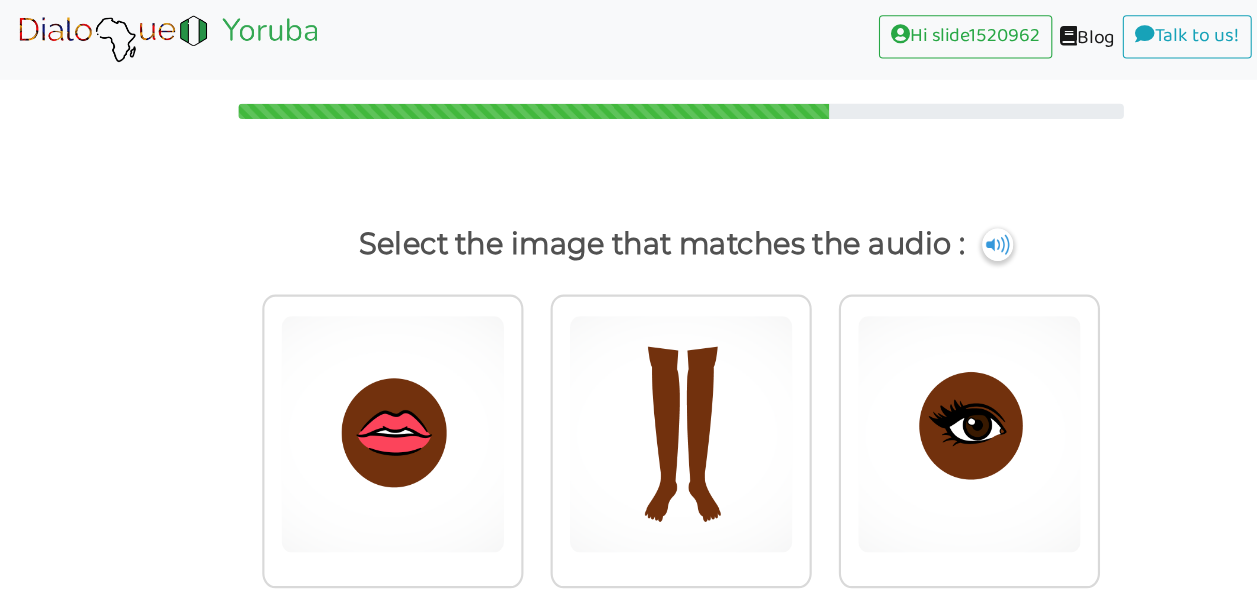 scroll, scrollTop: 9, scrollLeft: 0, axis: vertical 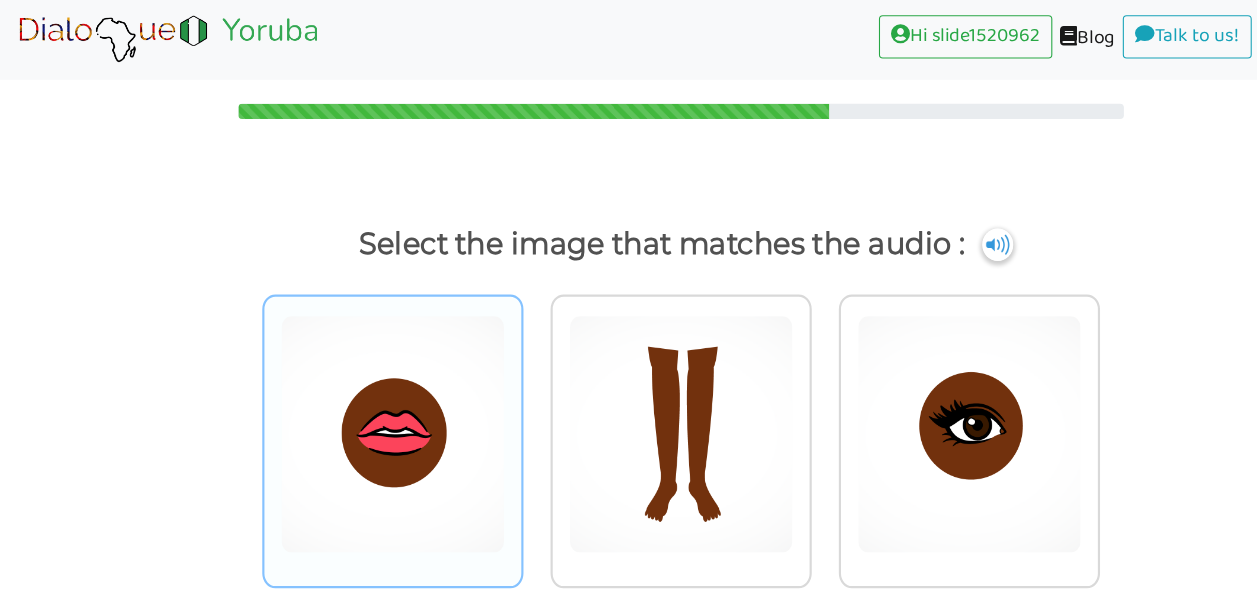click at bounding box center (362, 401) 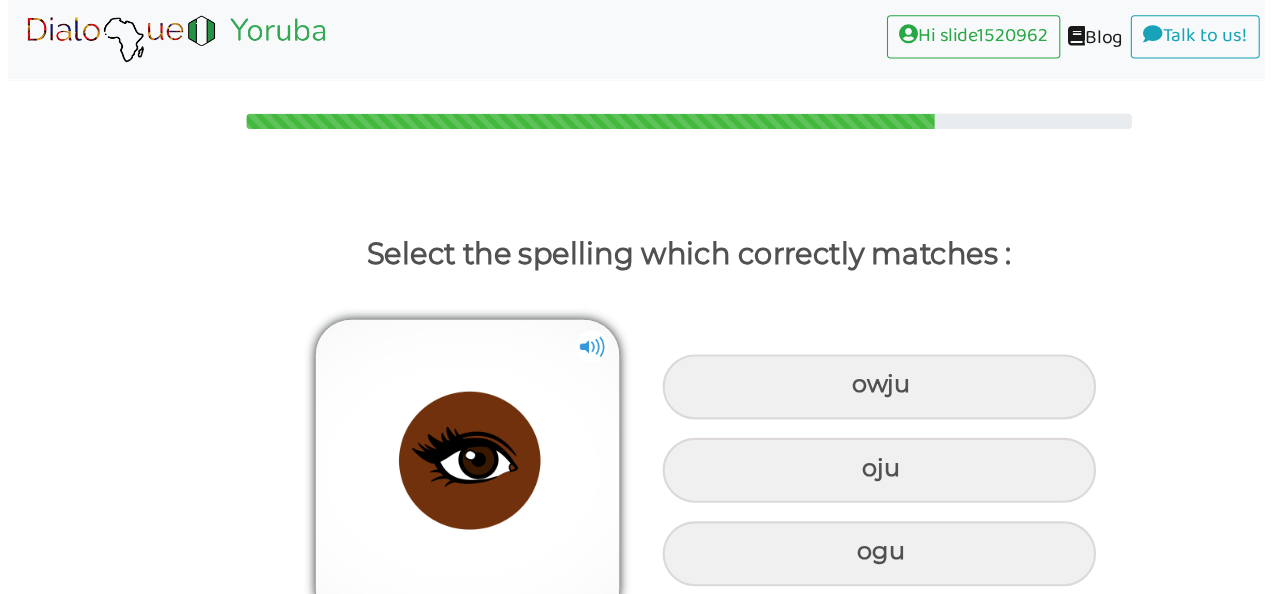scroll, scrollTop: 0, scrollLeft: 0, axis: both 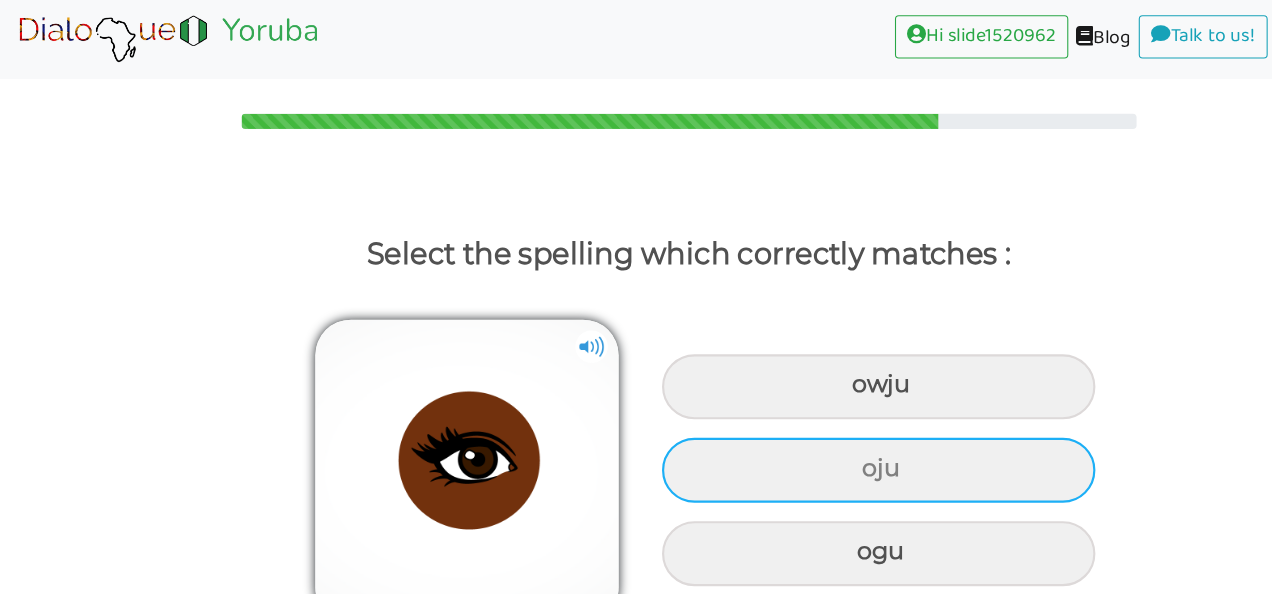 click on "oju" at bounding box center [811, 357] 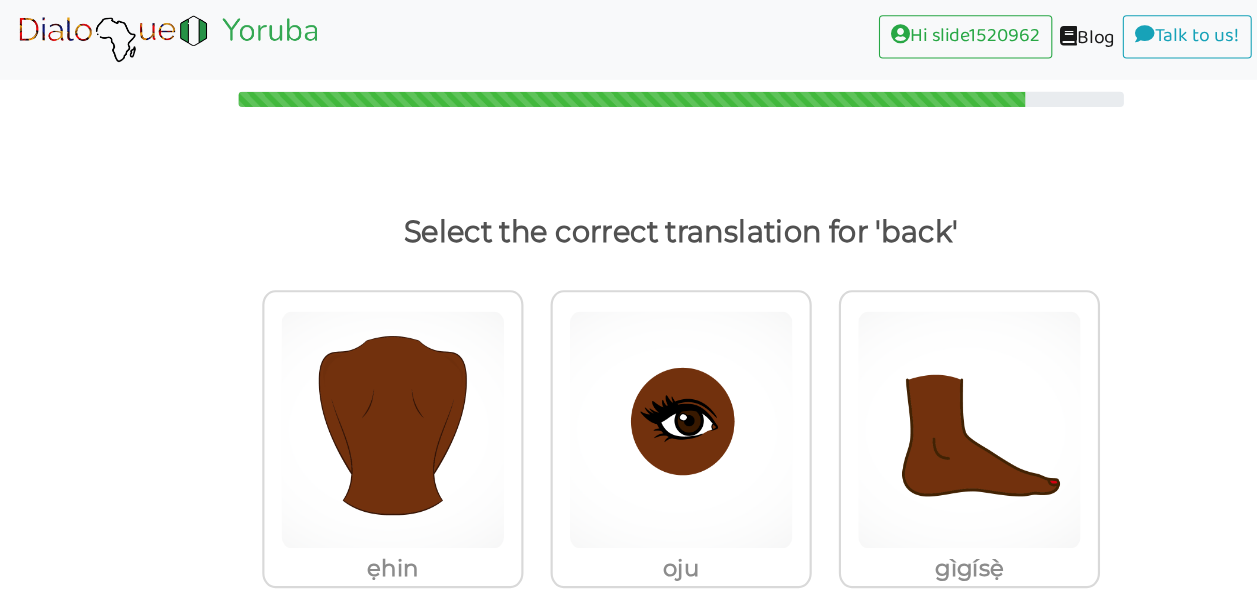 scroll, scrollTop: 20, scrollLeft: 0, axis: vertical 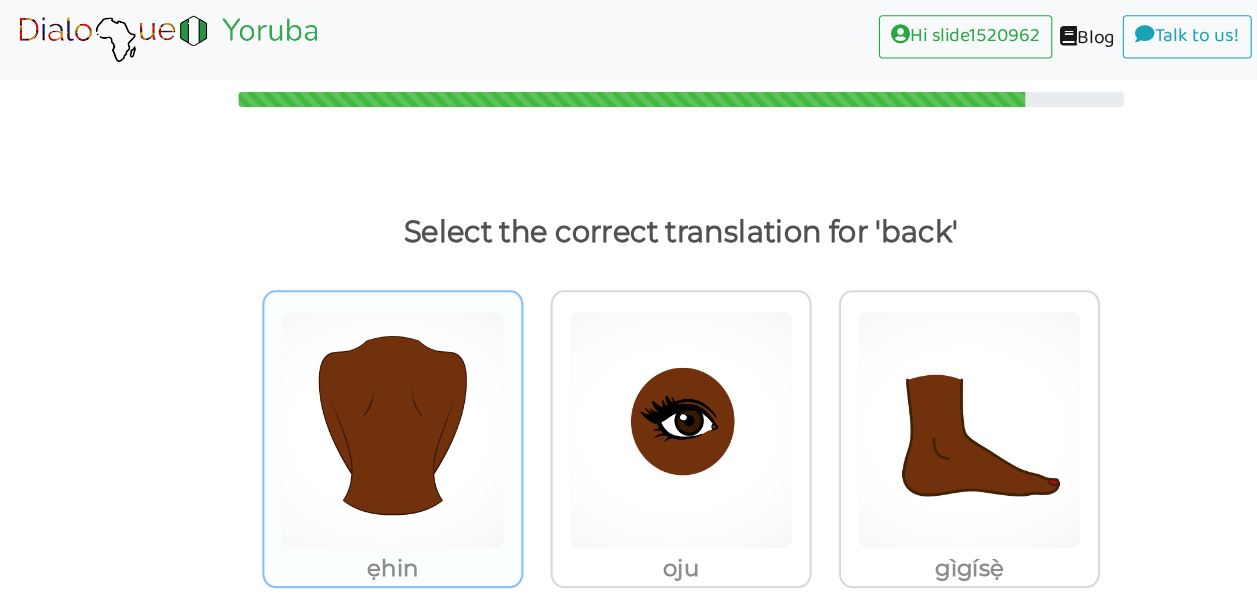 click at bounding box center (362, 397) 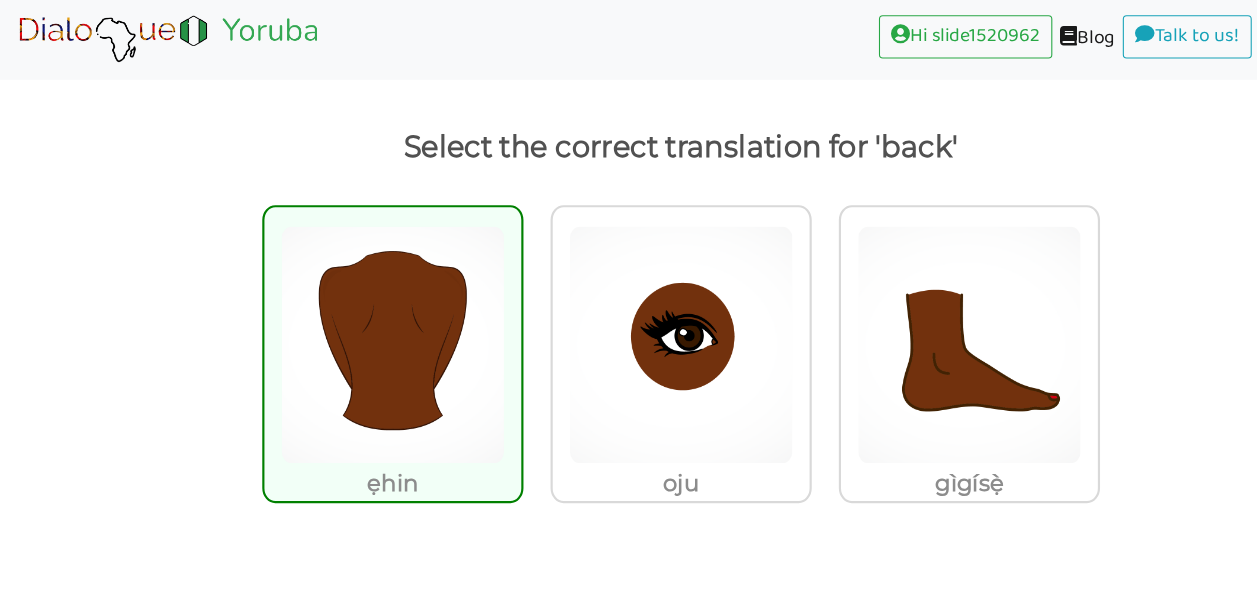 scroll, scrollTop: 9, scrollLeft: 0, axis: vertical 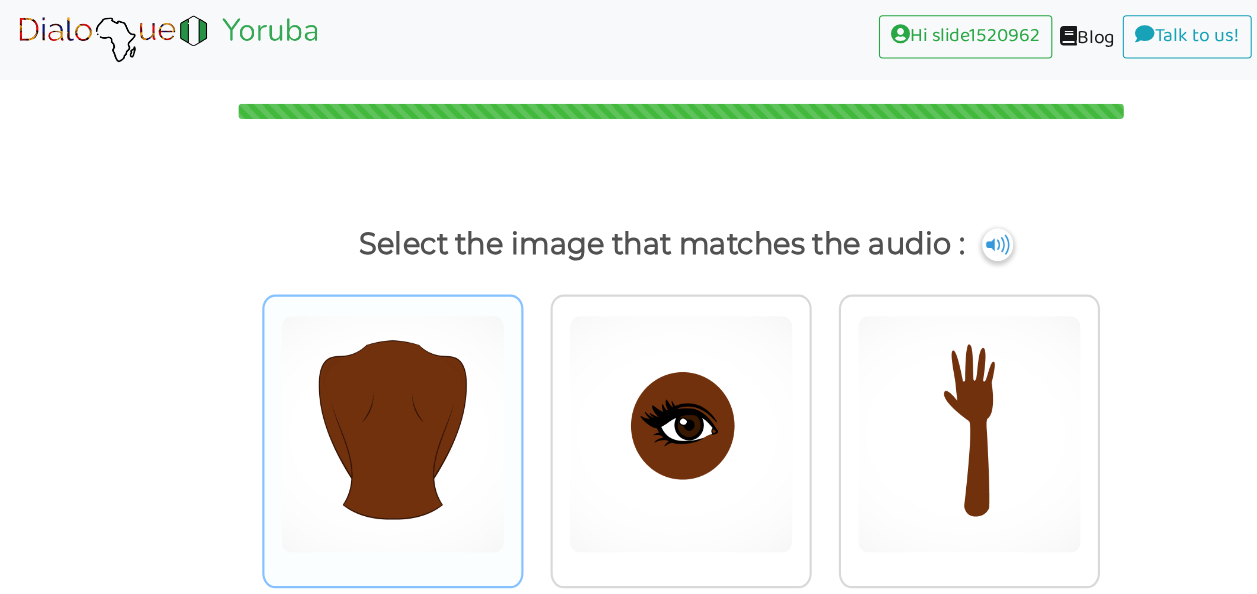 click at bounding box center (362, 401) 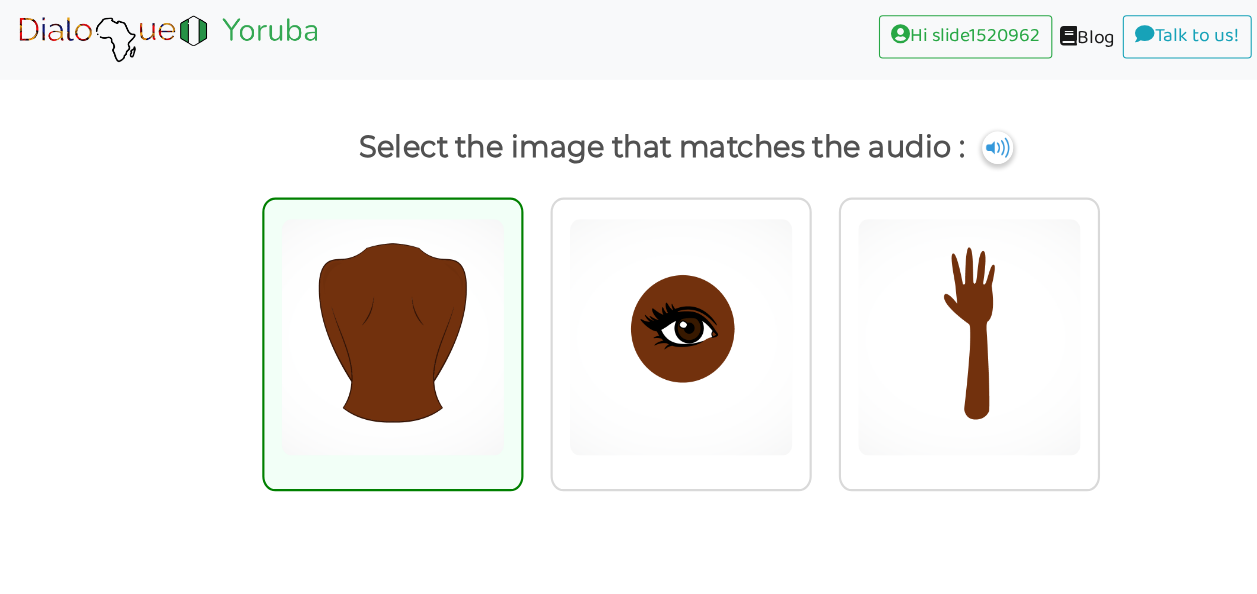 scroll, scrollTop: 147, scrollLeft: 0, axis: vertical 